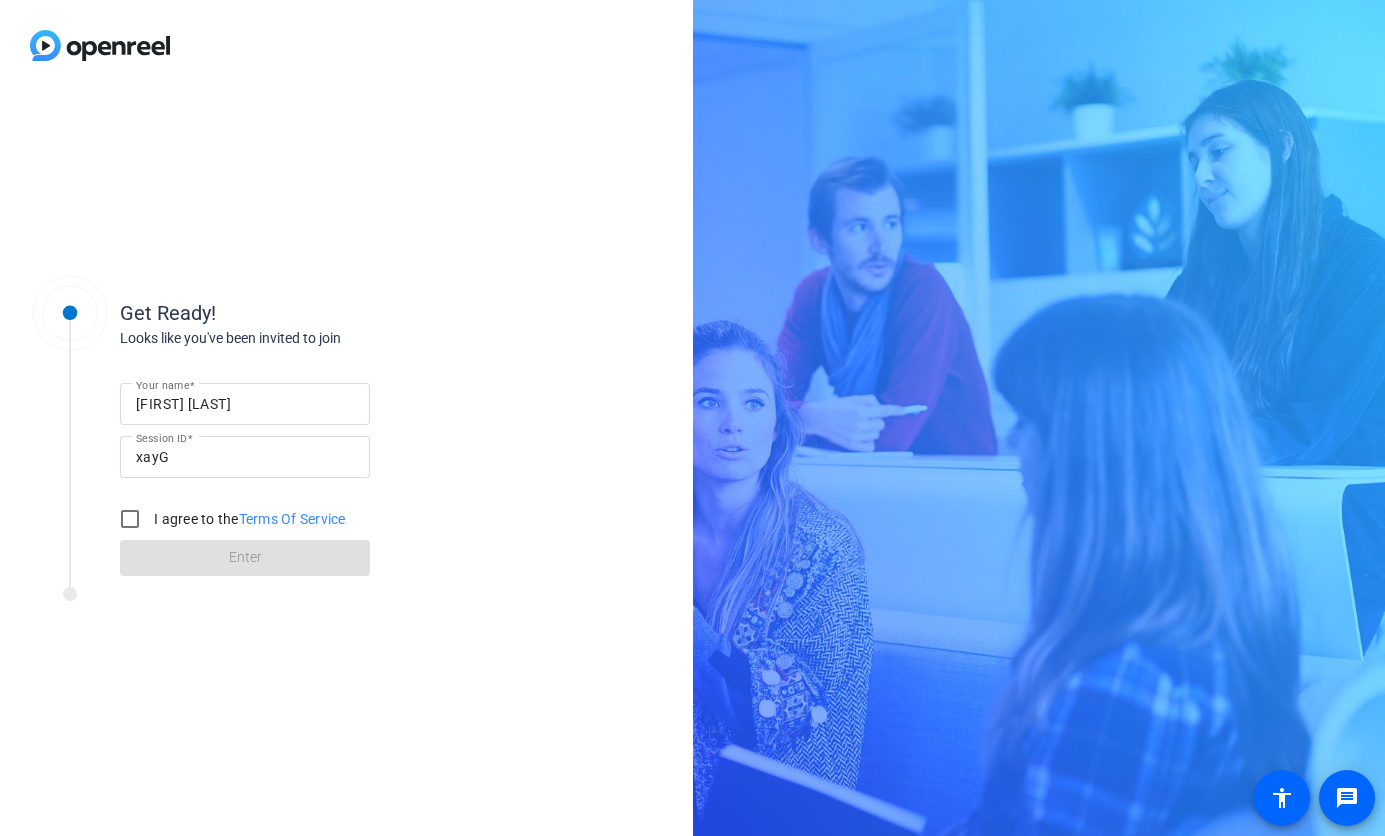 scroll, scrollTop: 0, scrollLeft: 0, axis: both 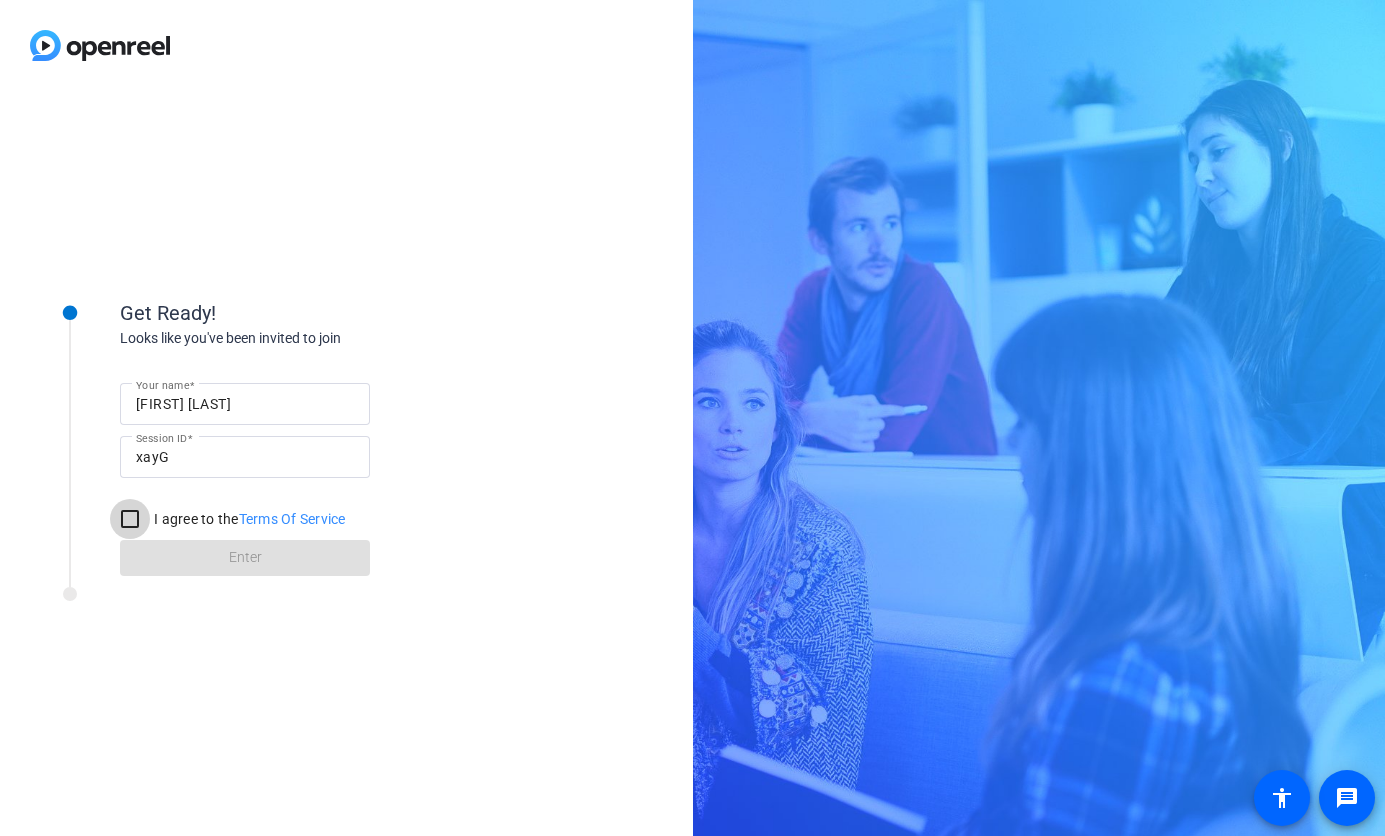 click on "I agree to the  Terms Of Service" at bounding box center [130, 519] 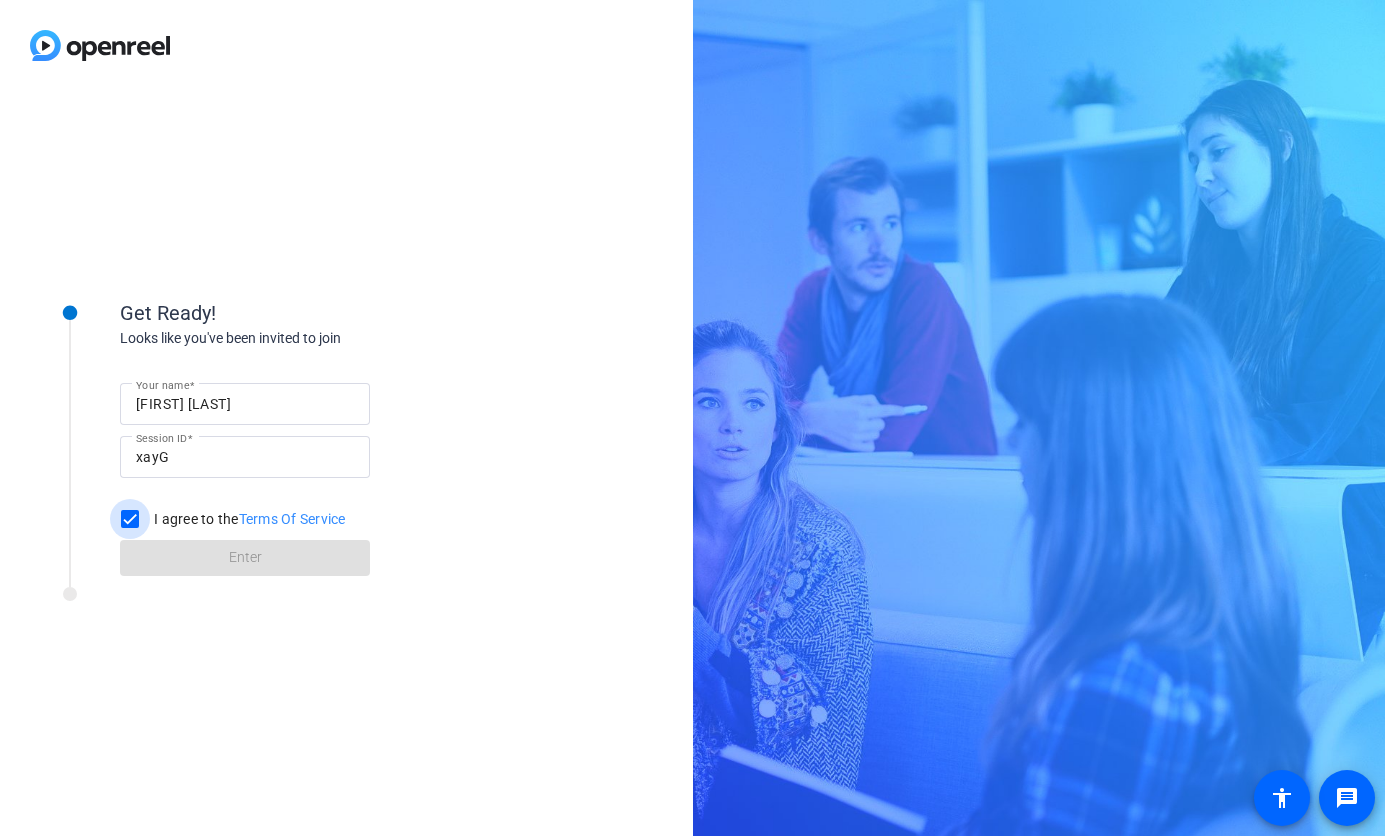 checkbox on "true" 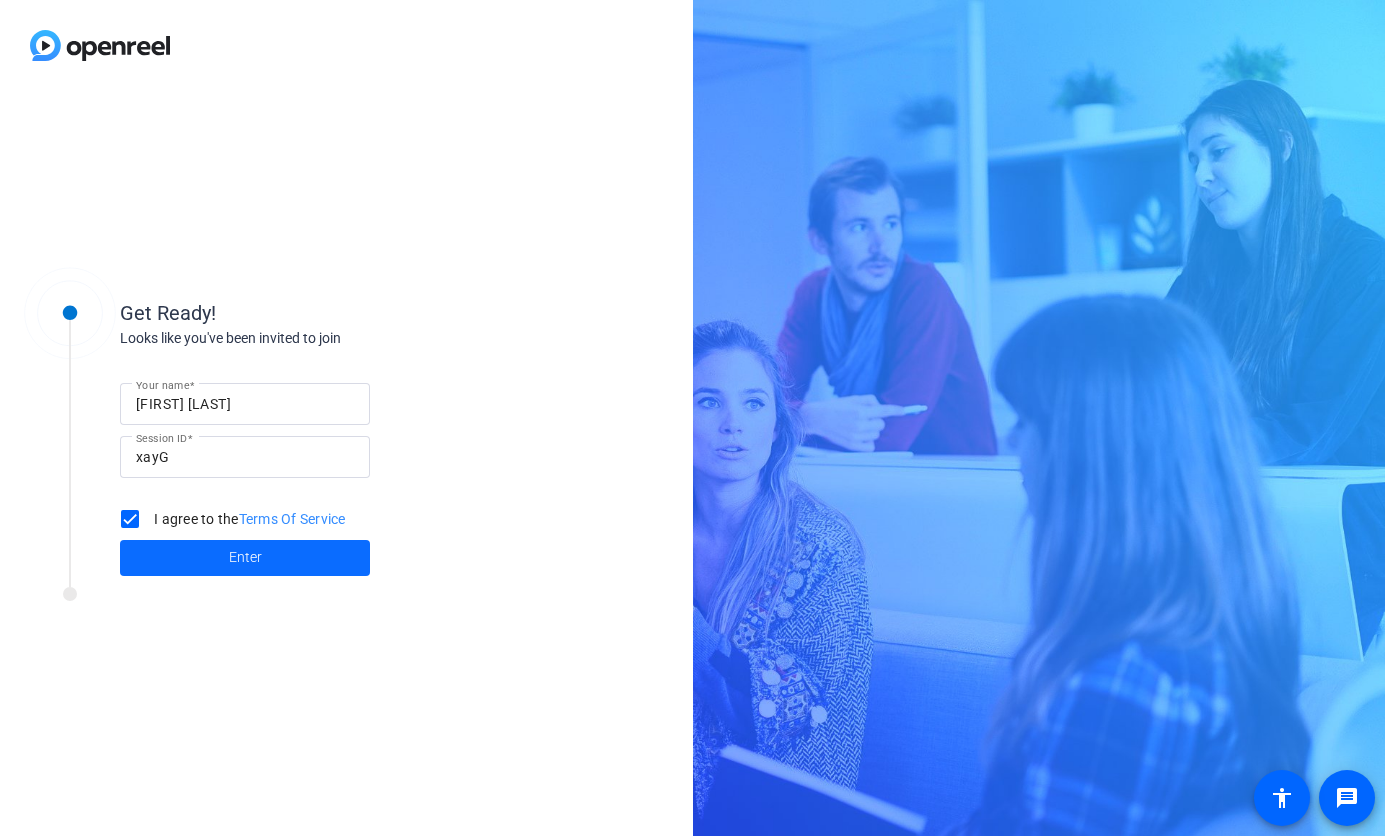 click on "Enter" 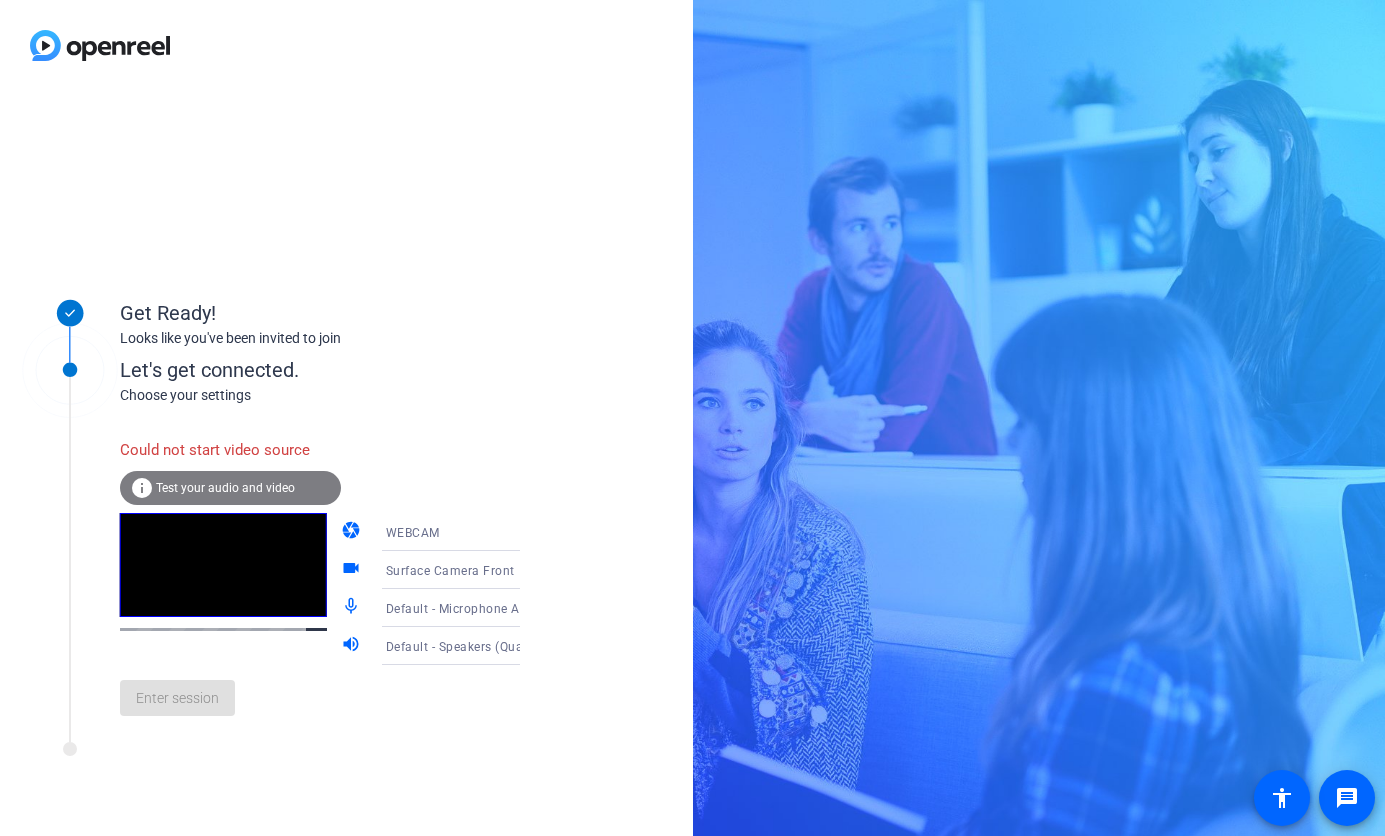 click on "info Test your audio and video" 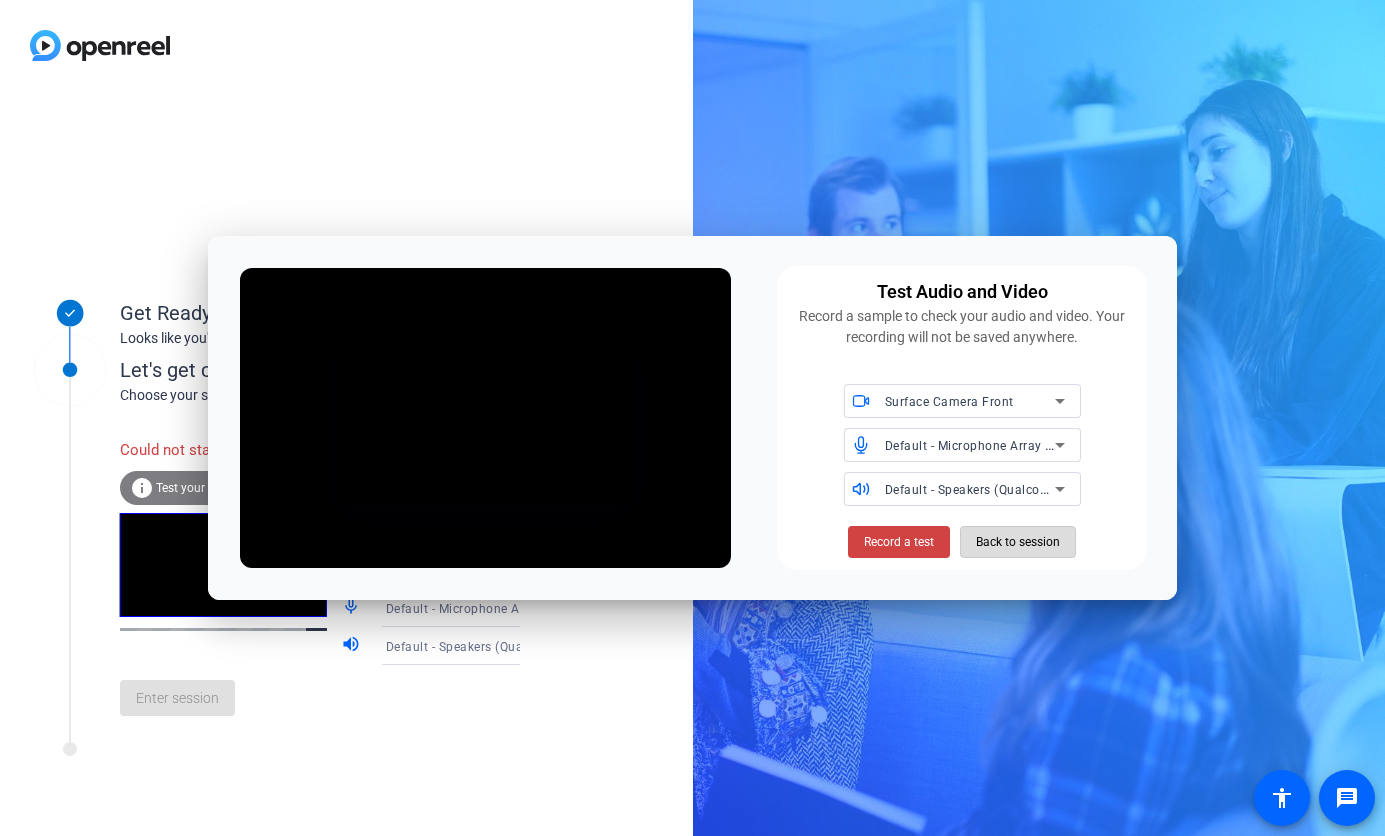 click on "Back to session" at bounding box center (1018, 542) 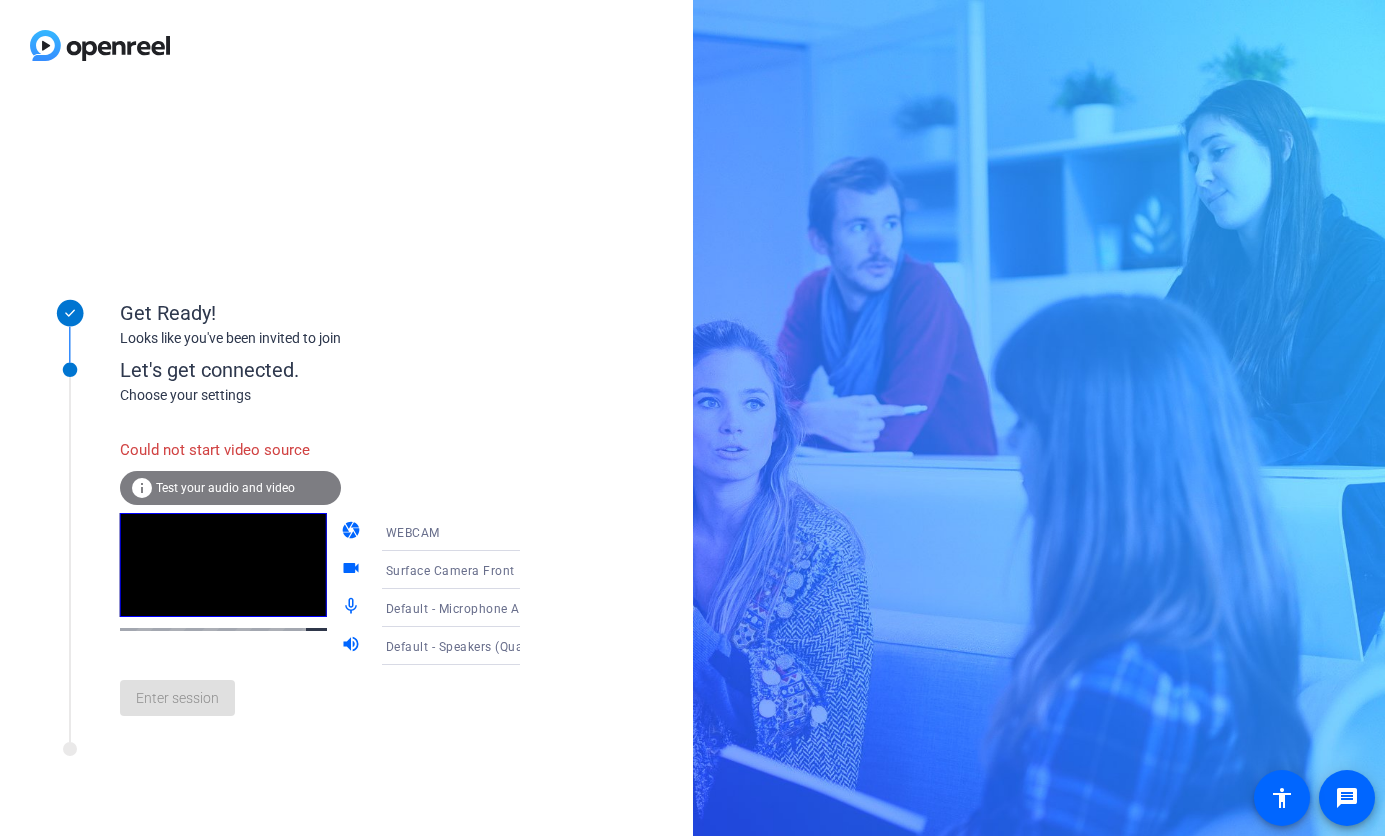 click 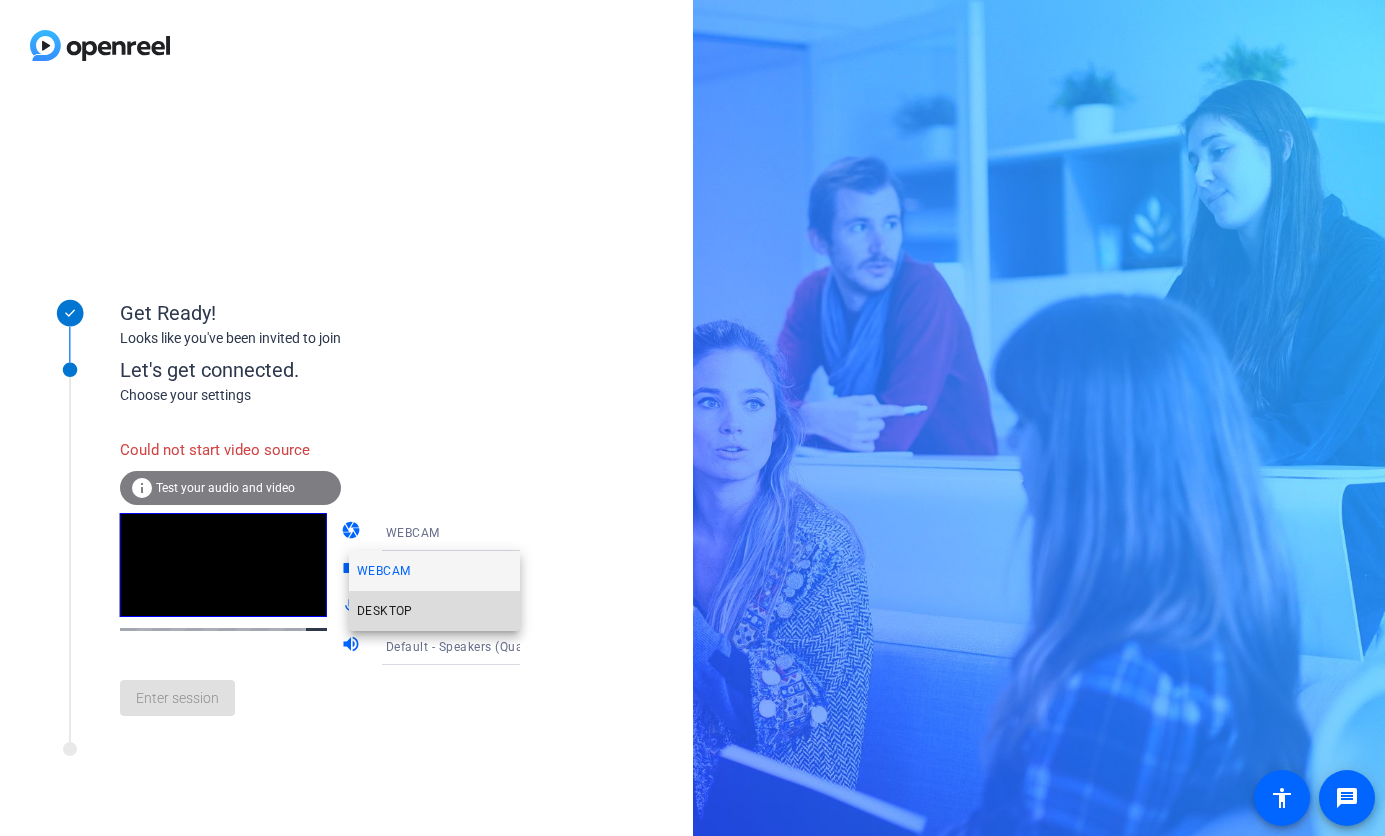 click on "DESKTOP" at bounding box center (434, 611) 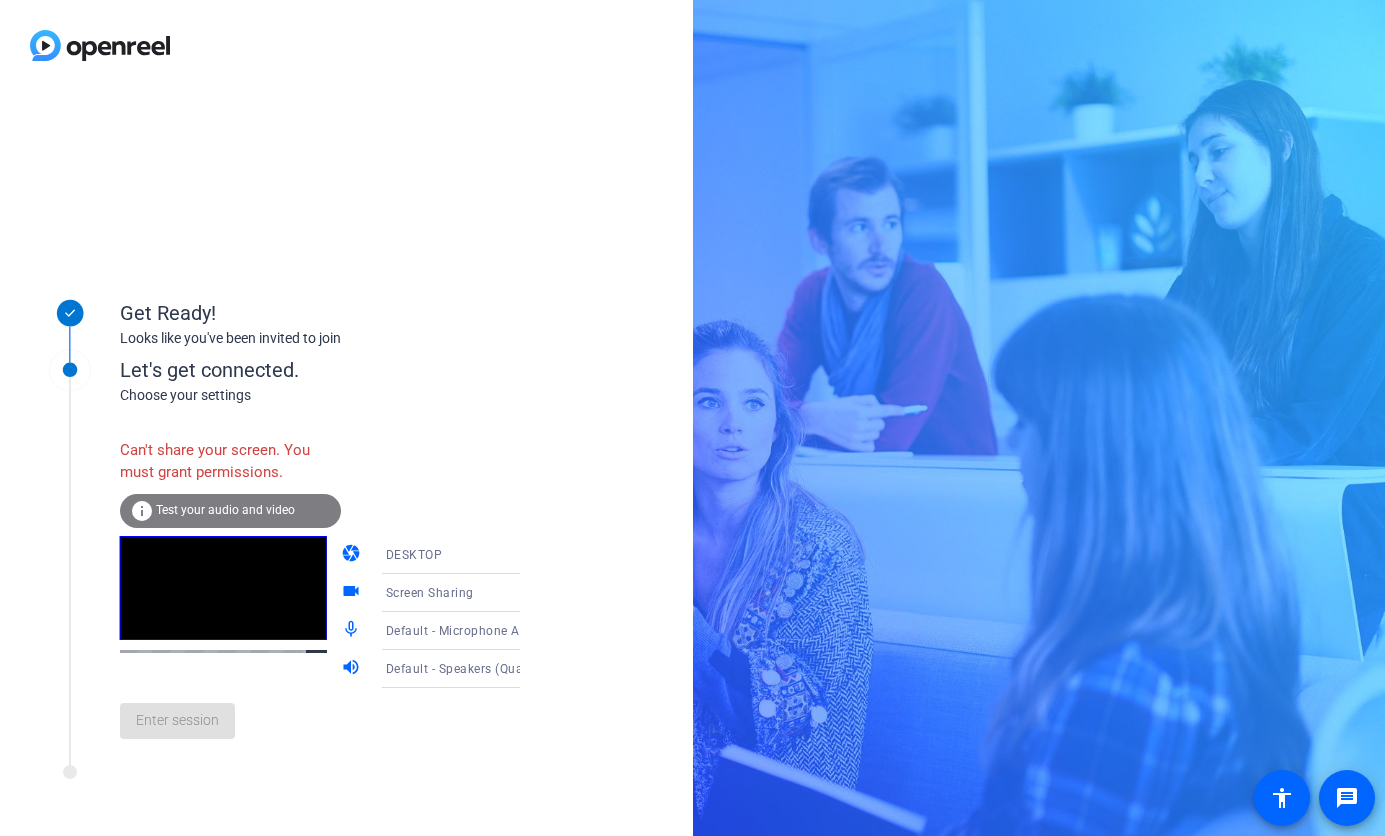 click 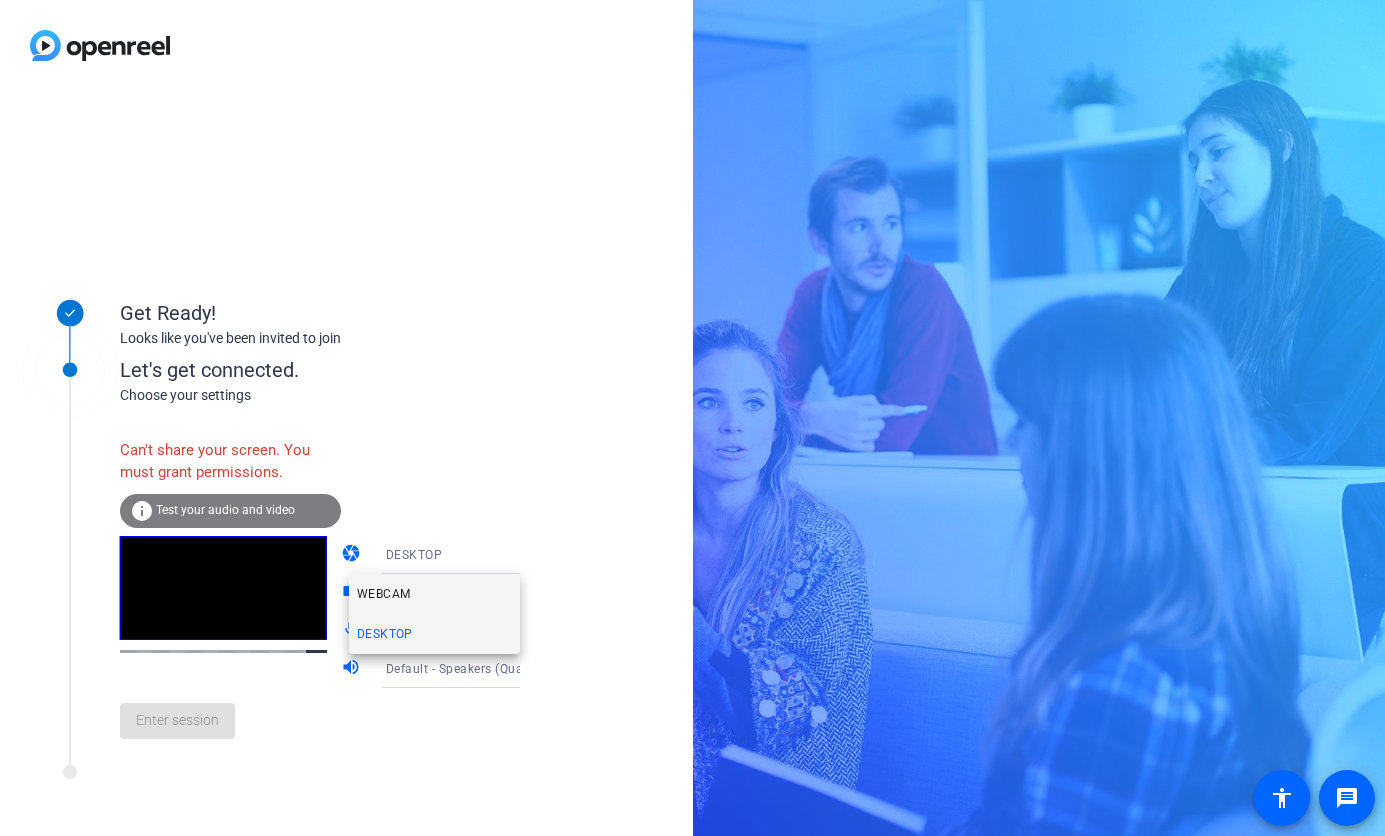 click on "WEBCAM" at bounding box center (434, 594) 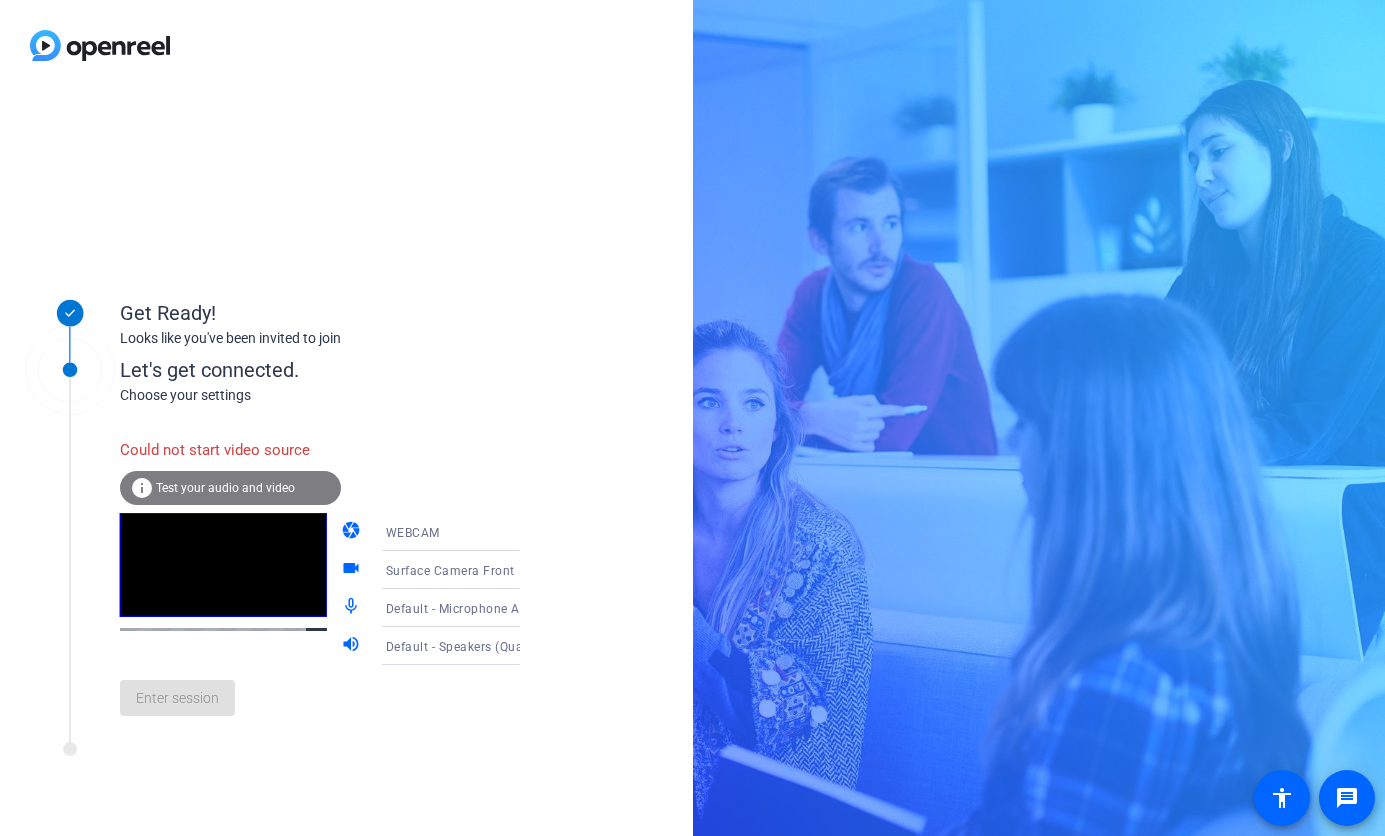 click 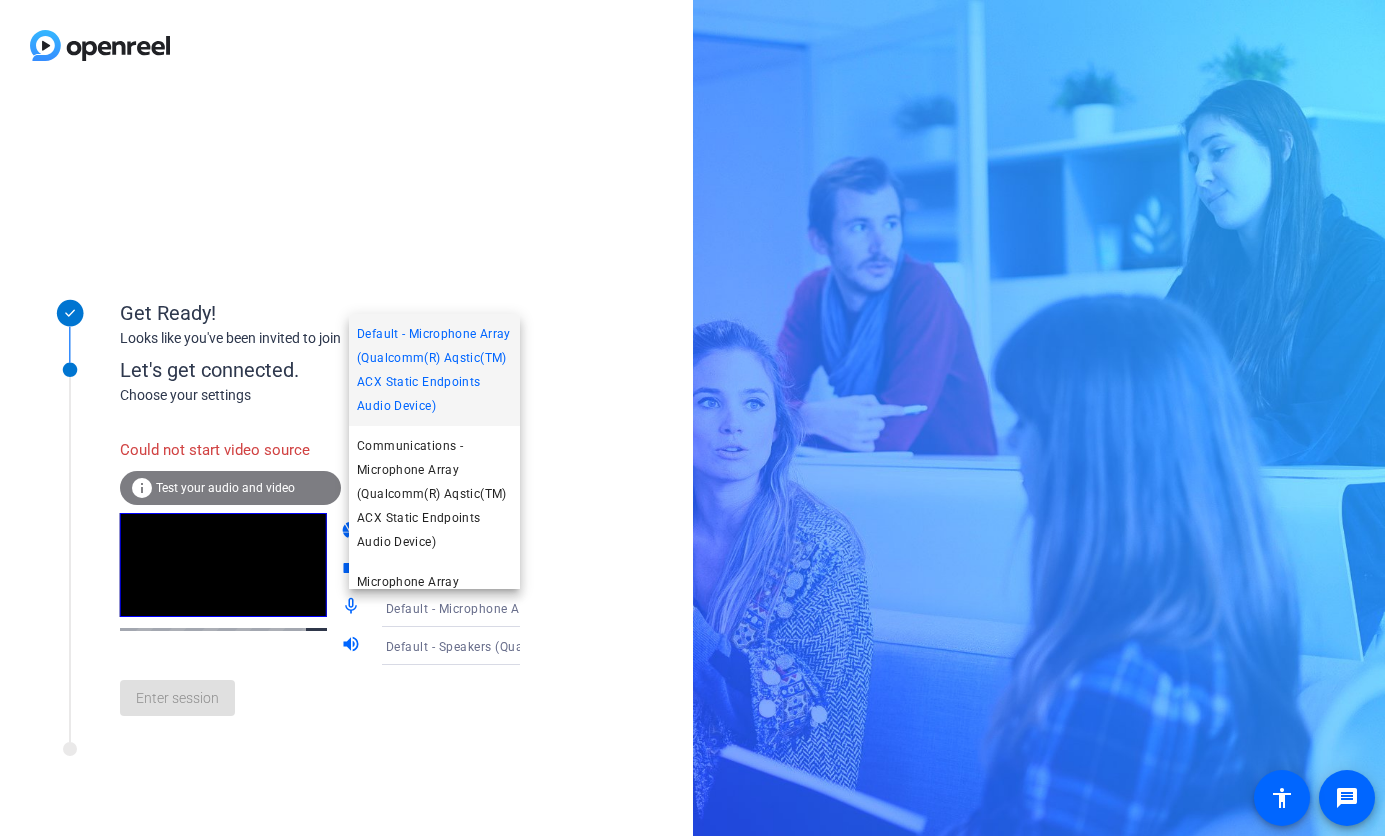 click at bounding box center [692, 418] 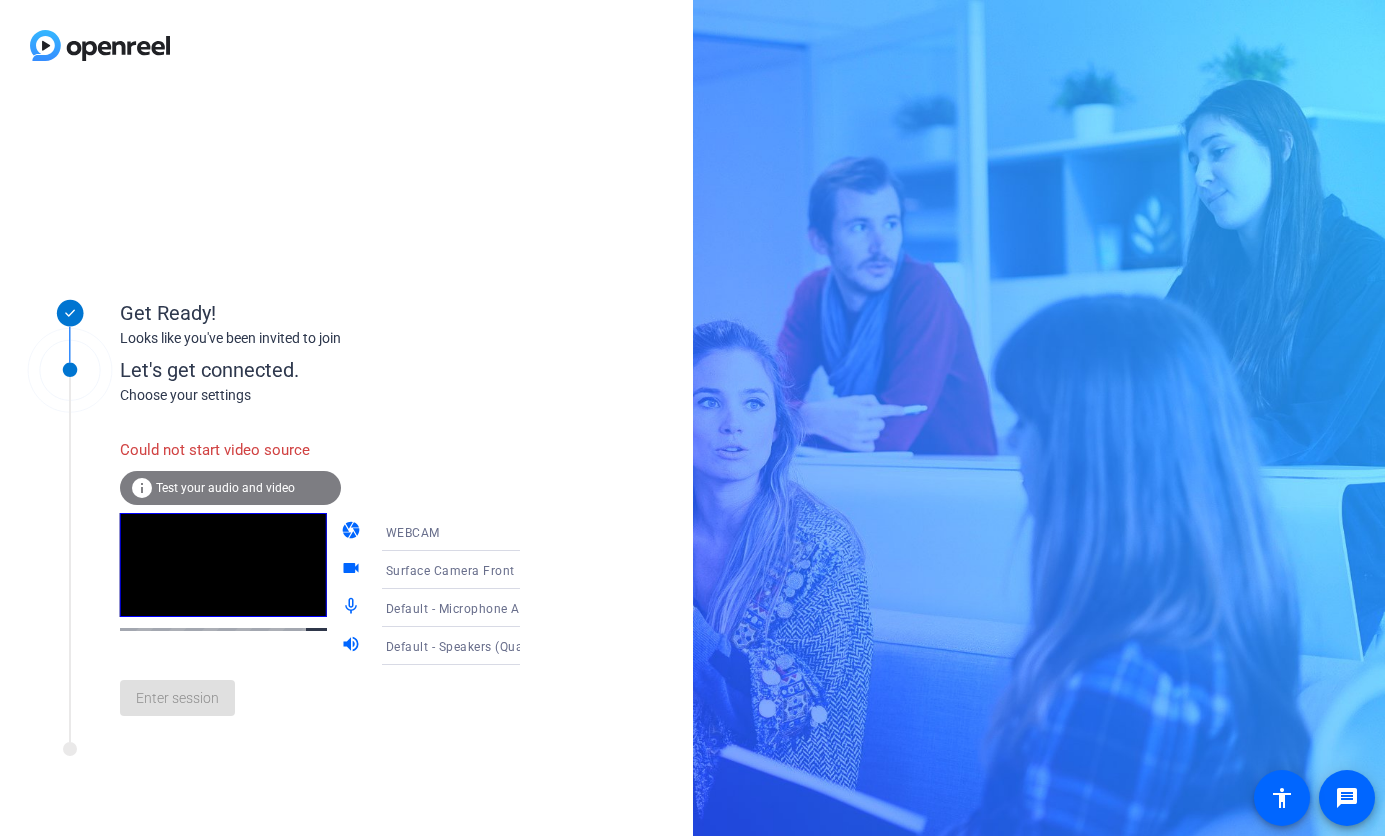 click 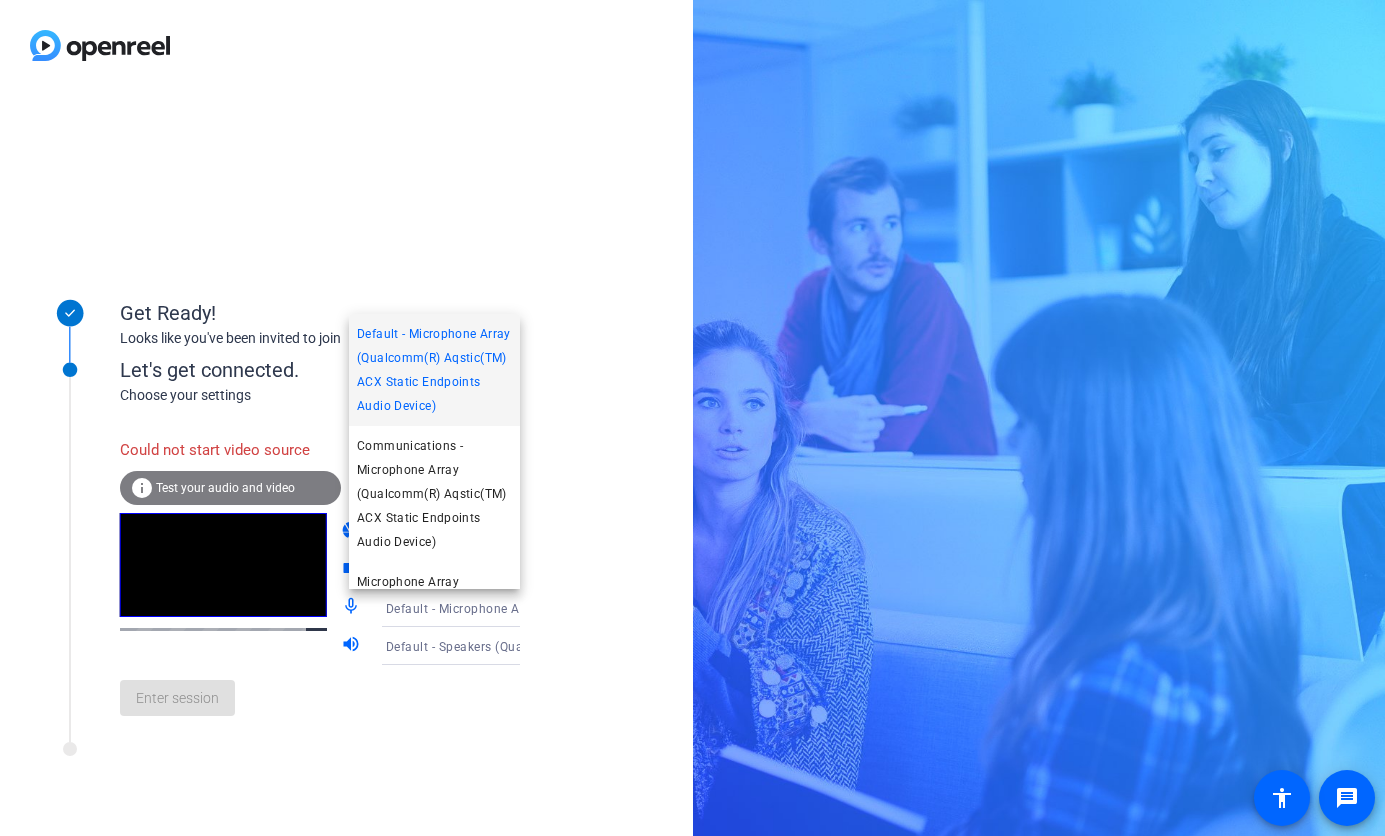 click at bounding box center (692, 418) 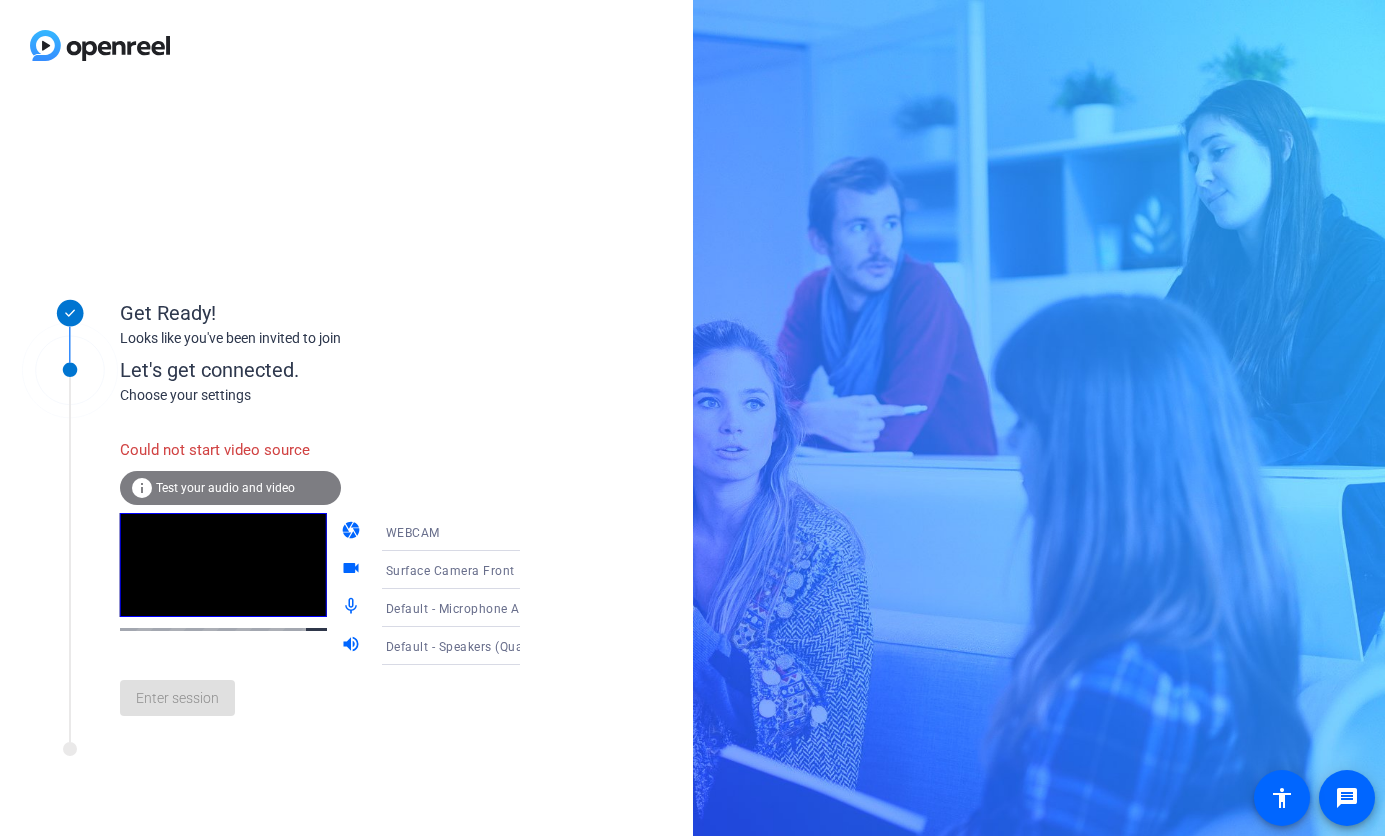 click 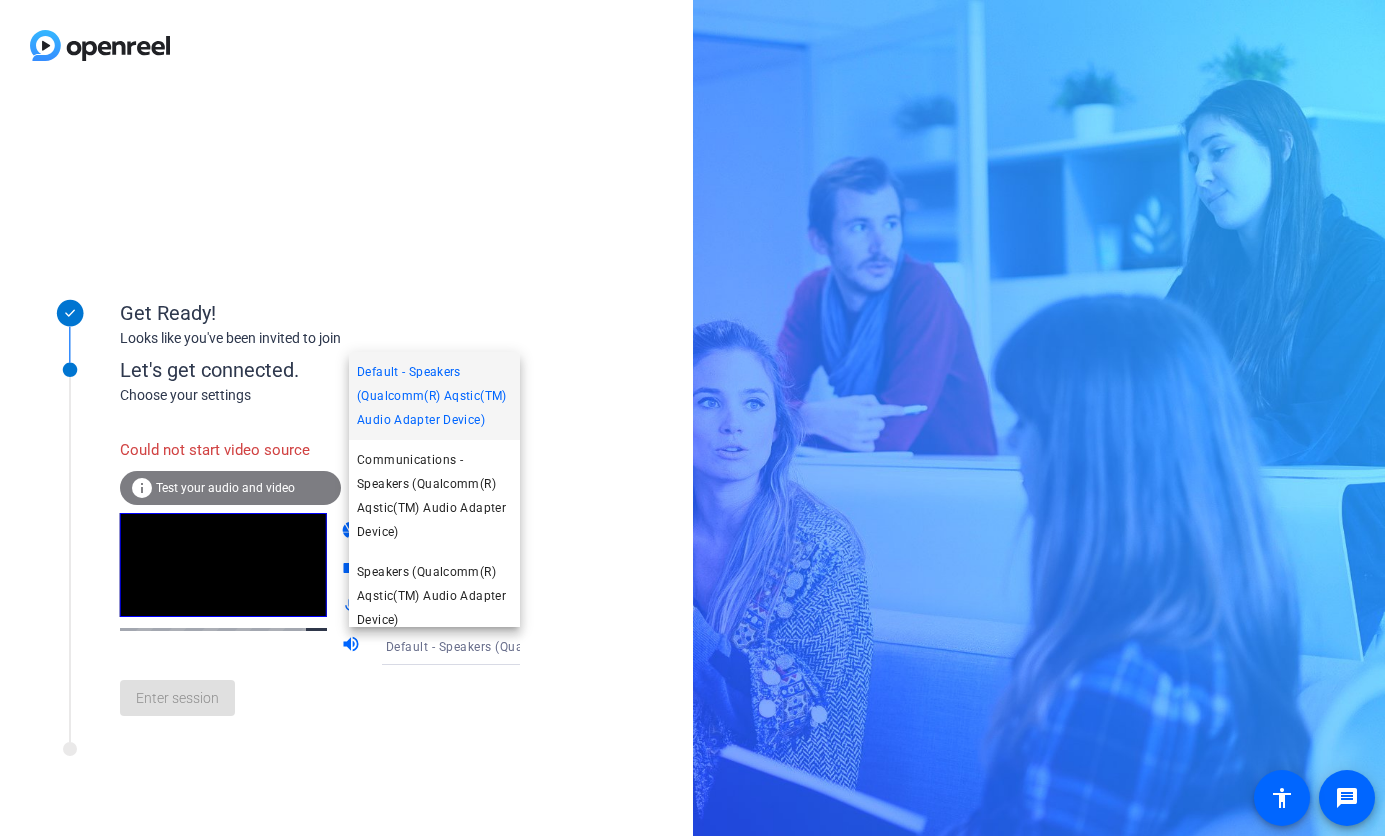 click at bounding box center (692, 418) 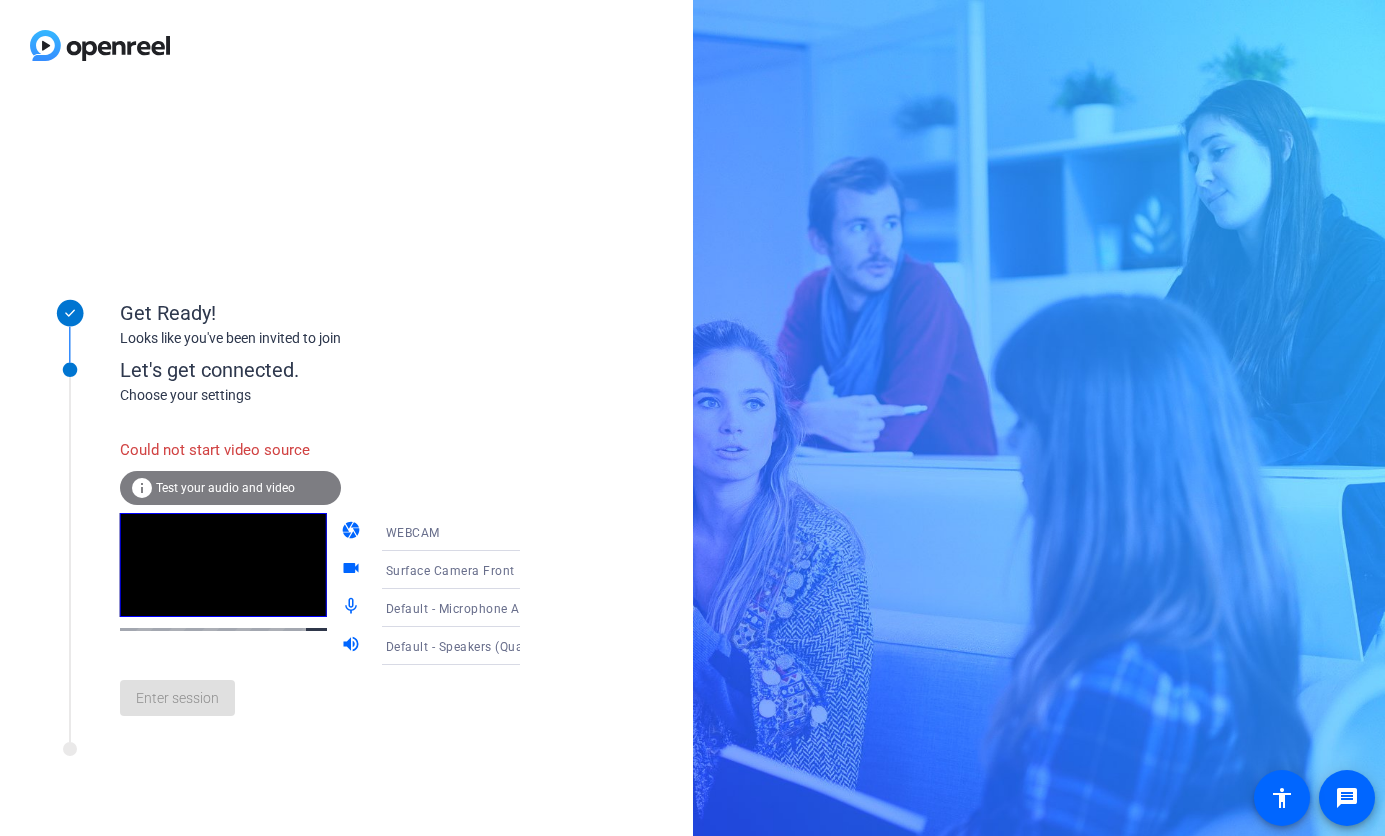 click on "Enter session" 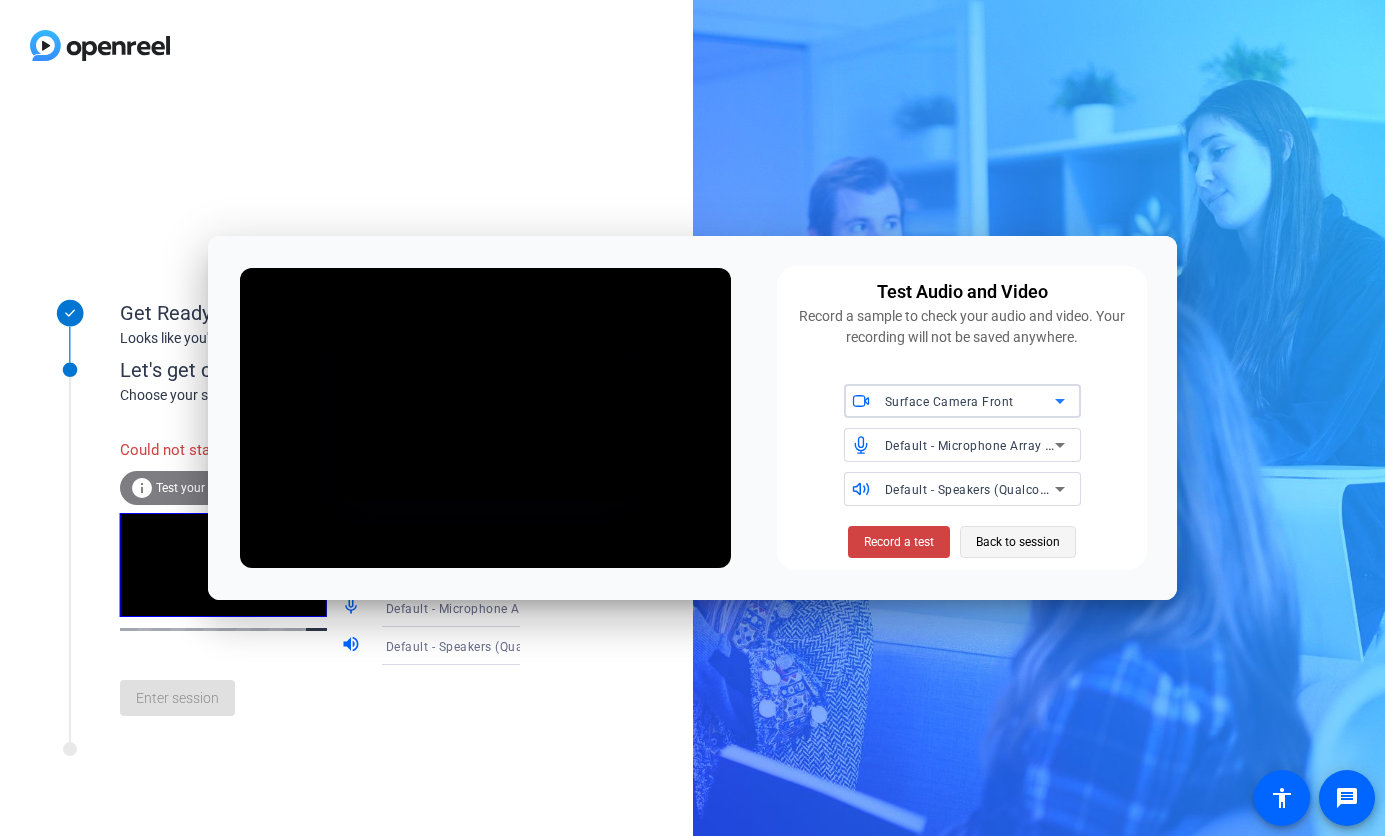 click on "Back to session" at bounding box center (1018, 542) 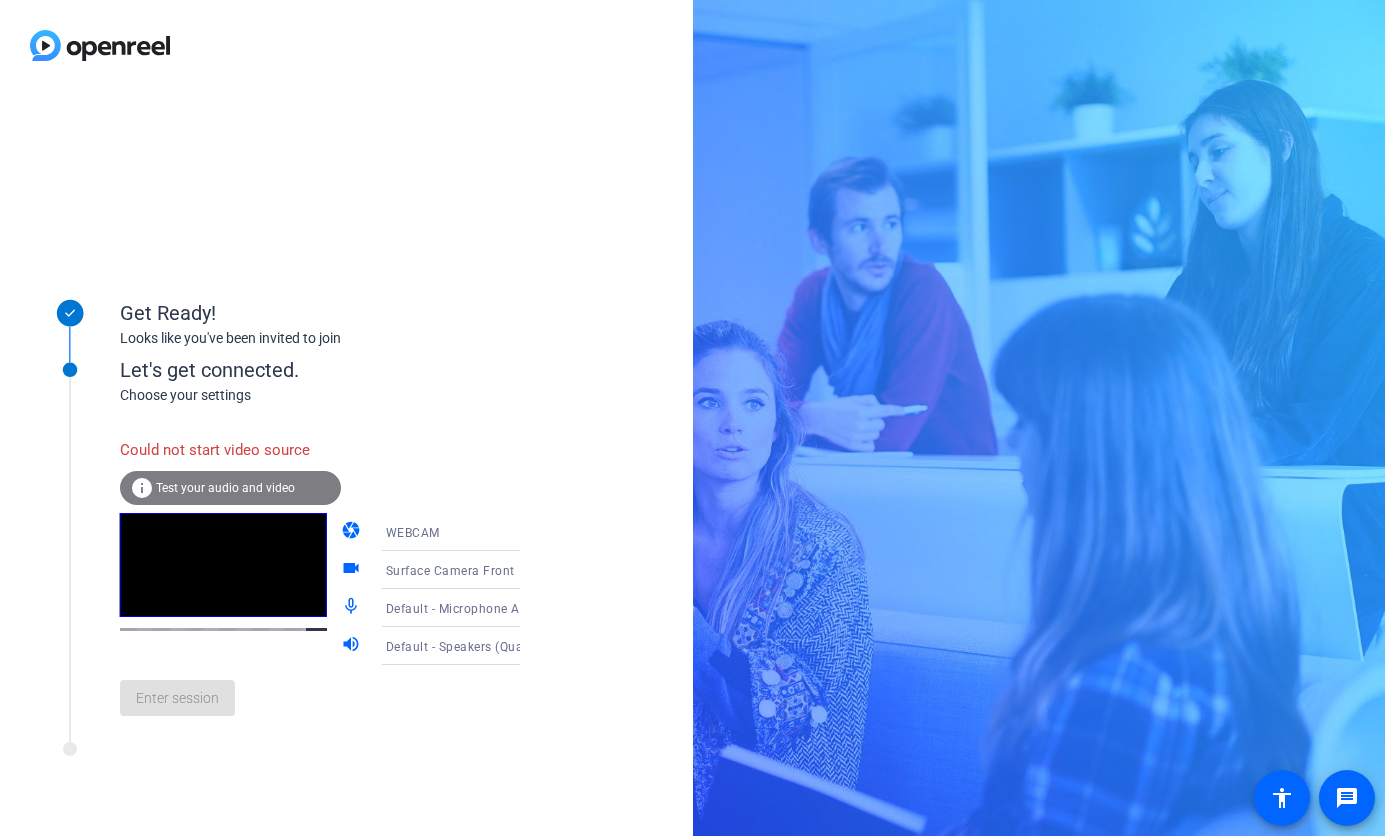click on "Get Ready! Looks like you've been invited to join Let's get connected. Choose your settings  Could not start video source  info Test your audio and video camera WEBCAM videocam Surface Camera Front mic_none Default - Microphone Array (Qualcomm(R) Aqstic(TM) ACX Static Endpoints Audio Device) volume_up Default - Speakers (Qualcomm(R) Aqstic(TM) Audio Adapter Device) Enter session" 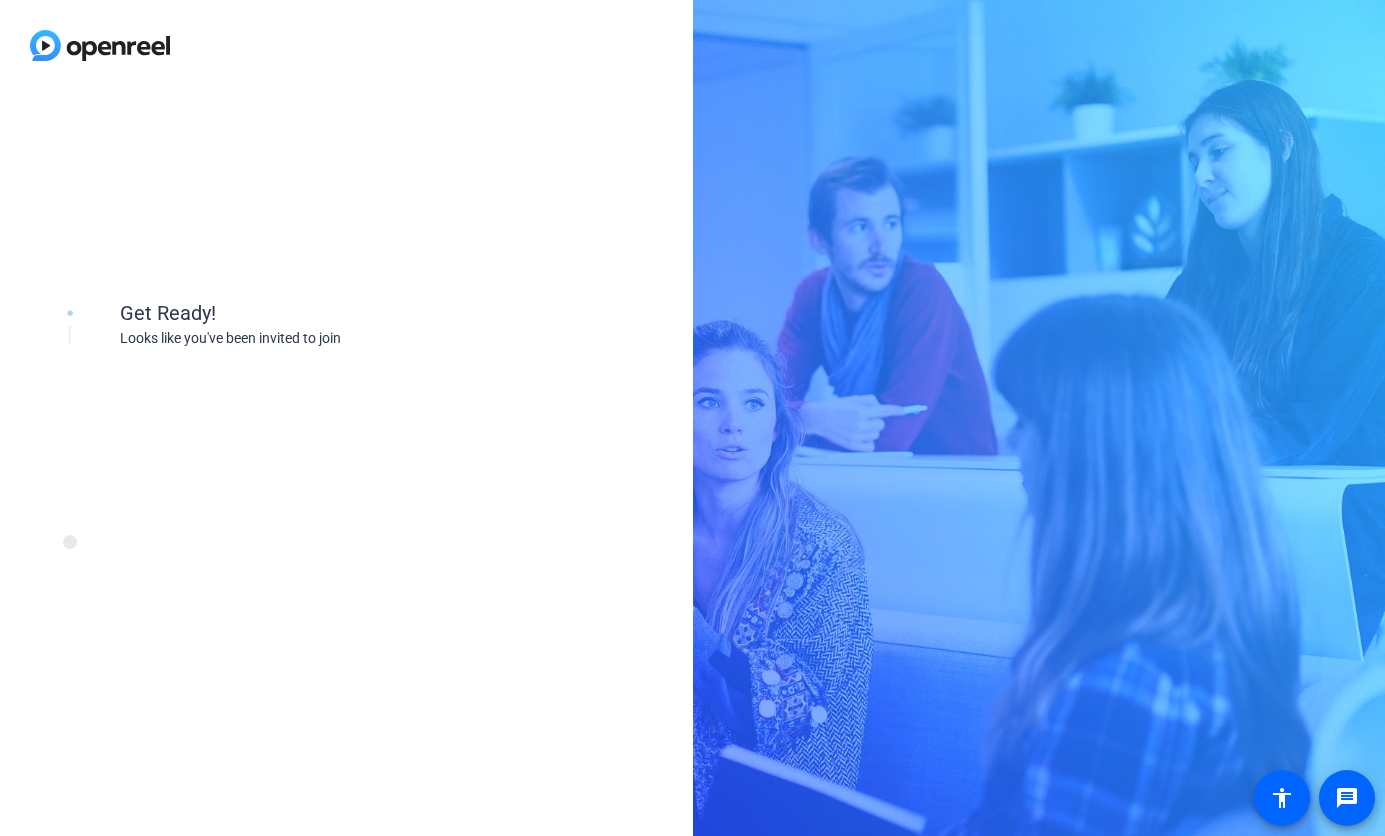 scroll, scrollTop: 0, scrollLeft: 0, axis: both 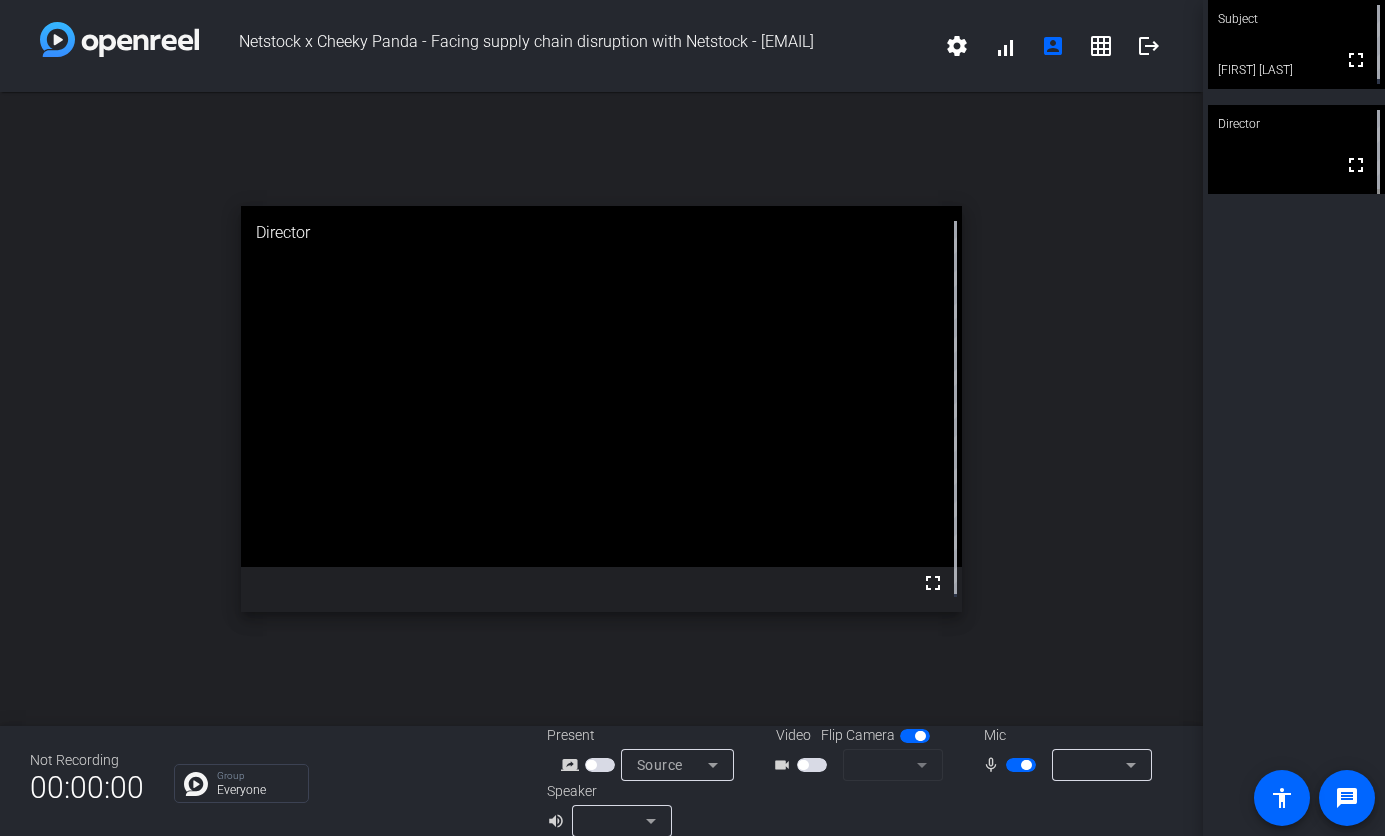 click 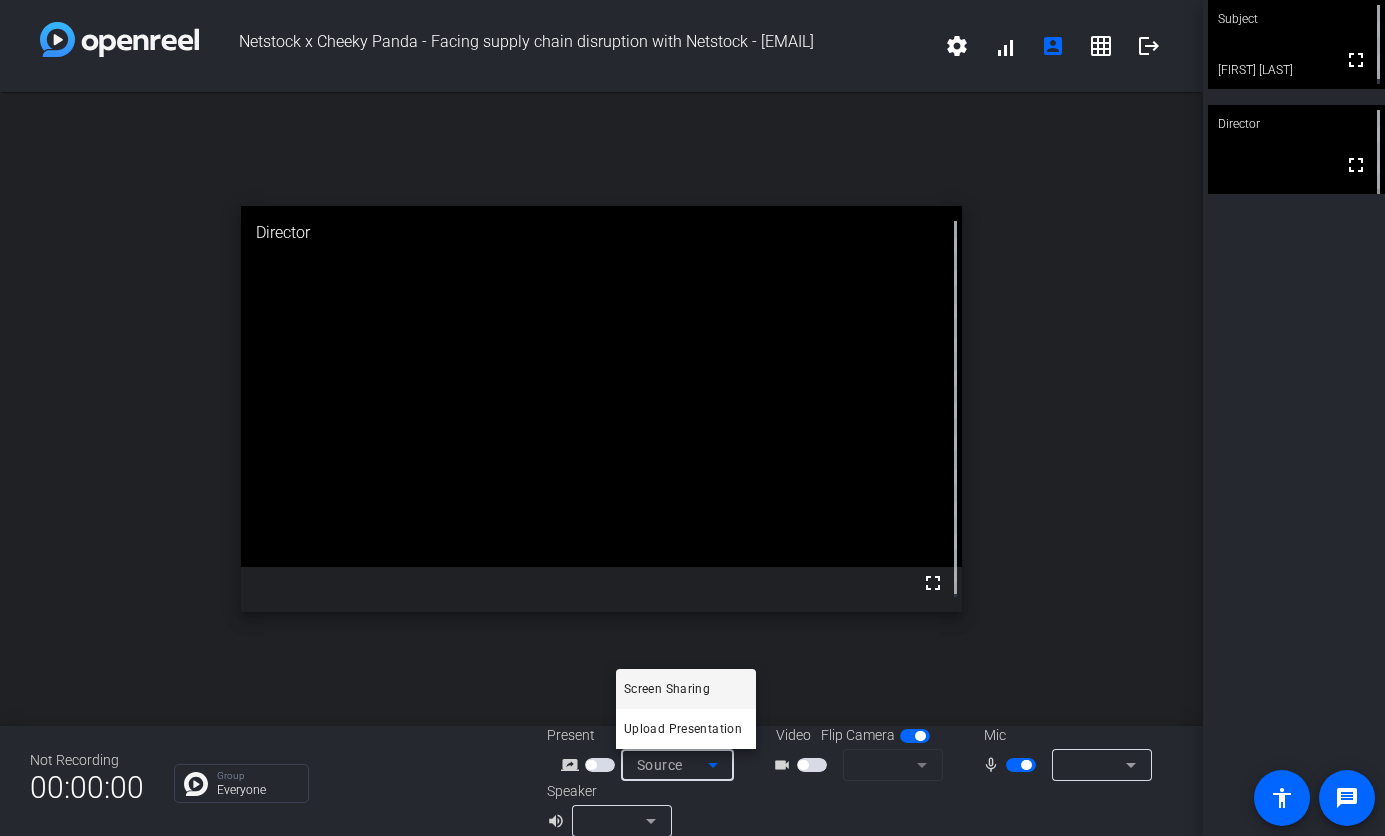 click at bounding box center (692, 418) 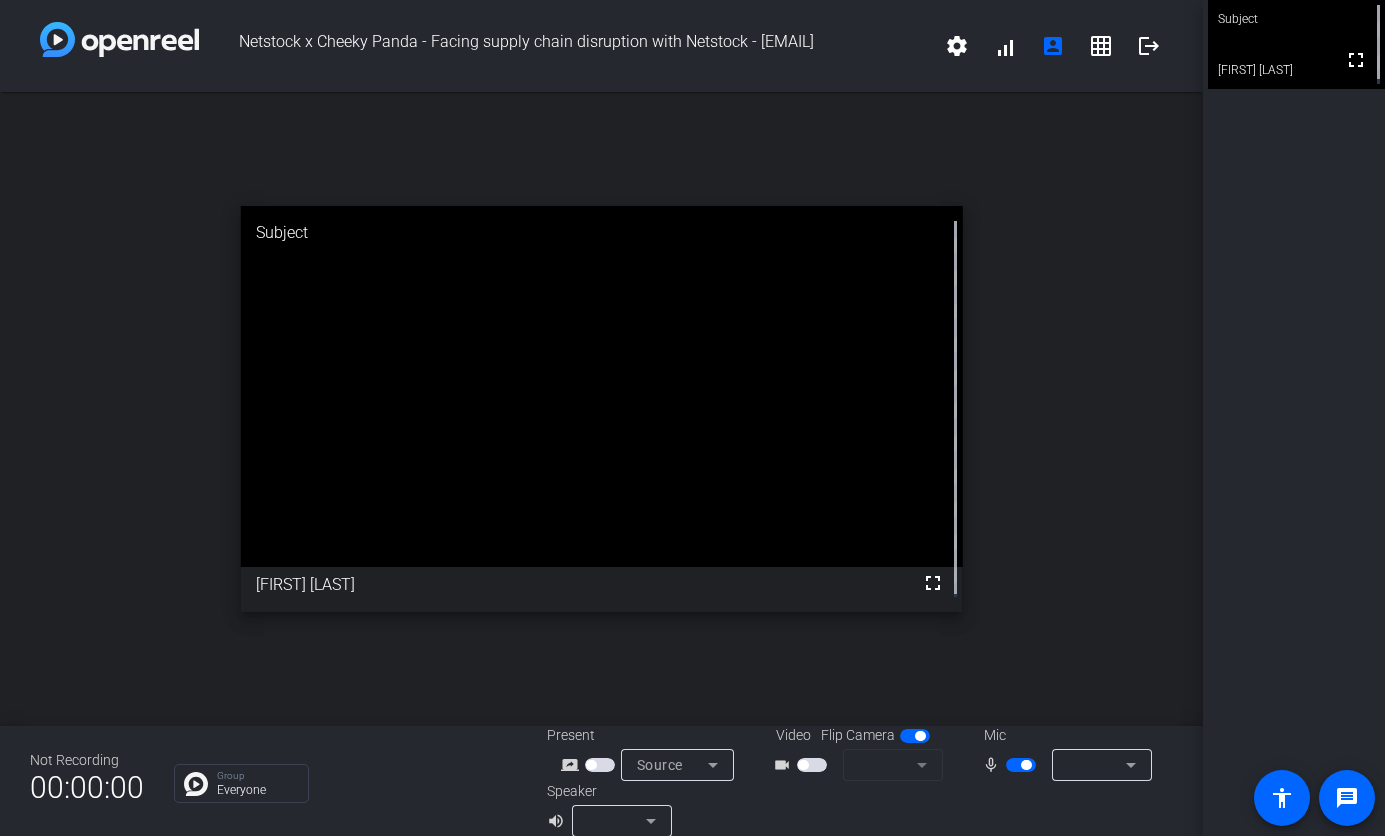 click at bounding box center [812, 765] 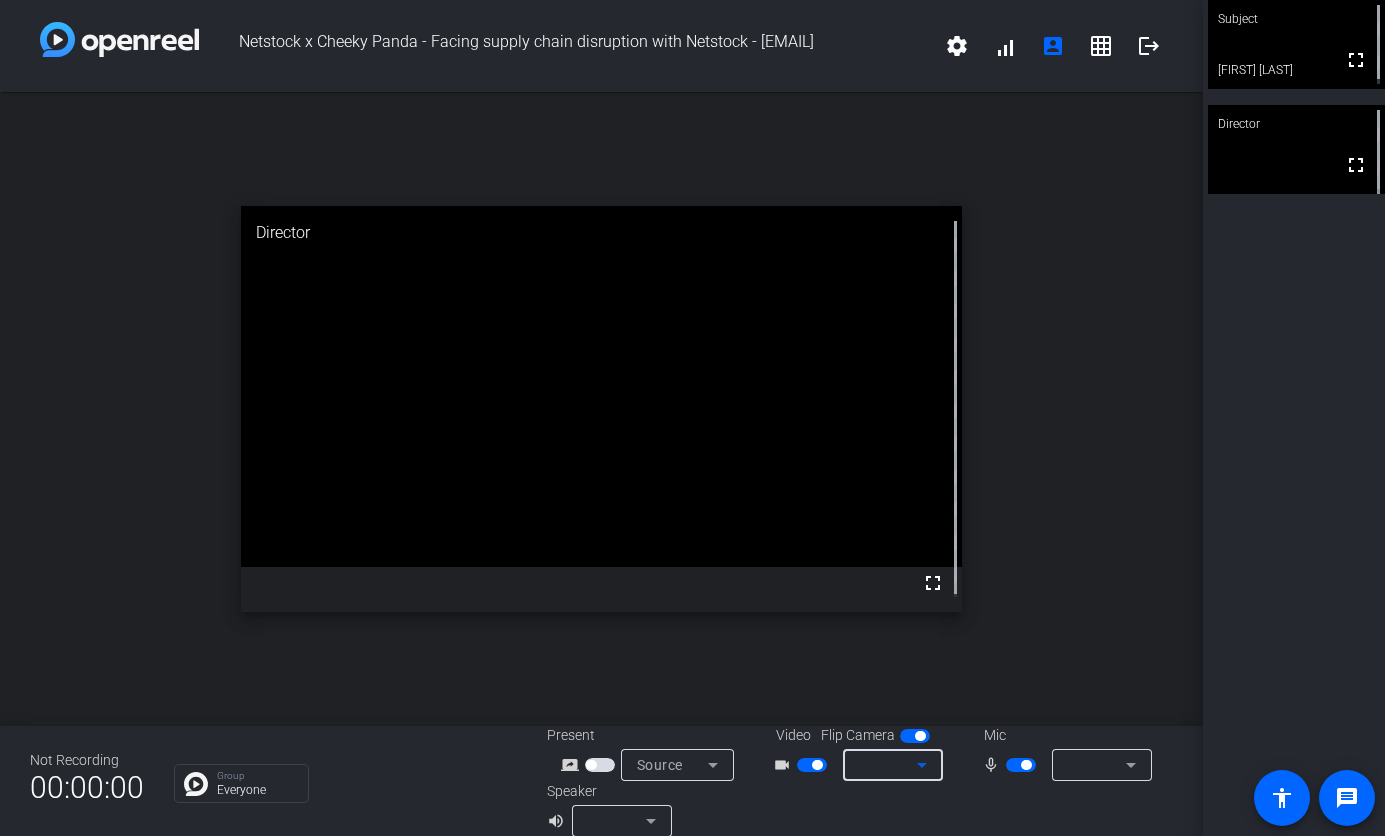 click at bounding box center [888, 765] 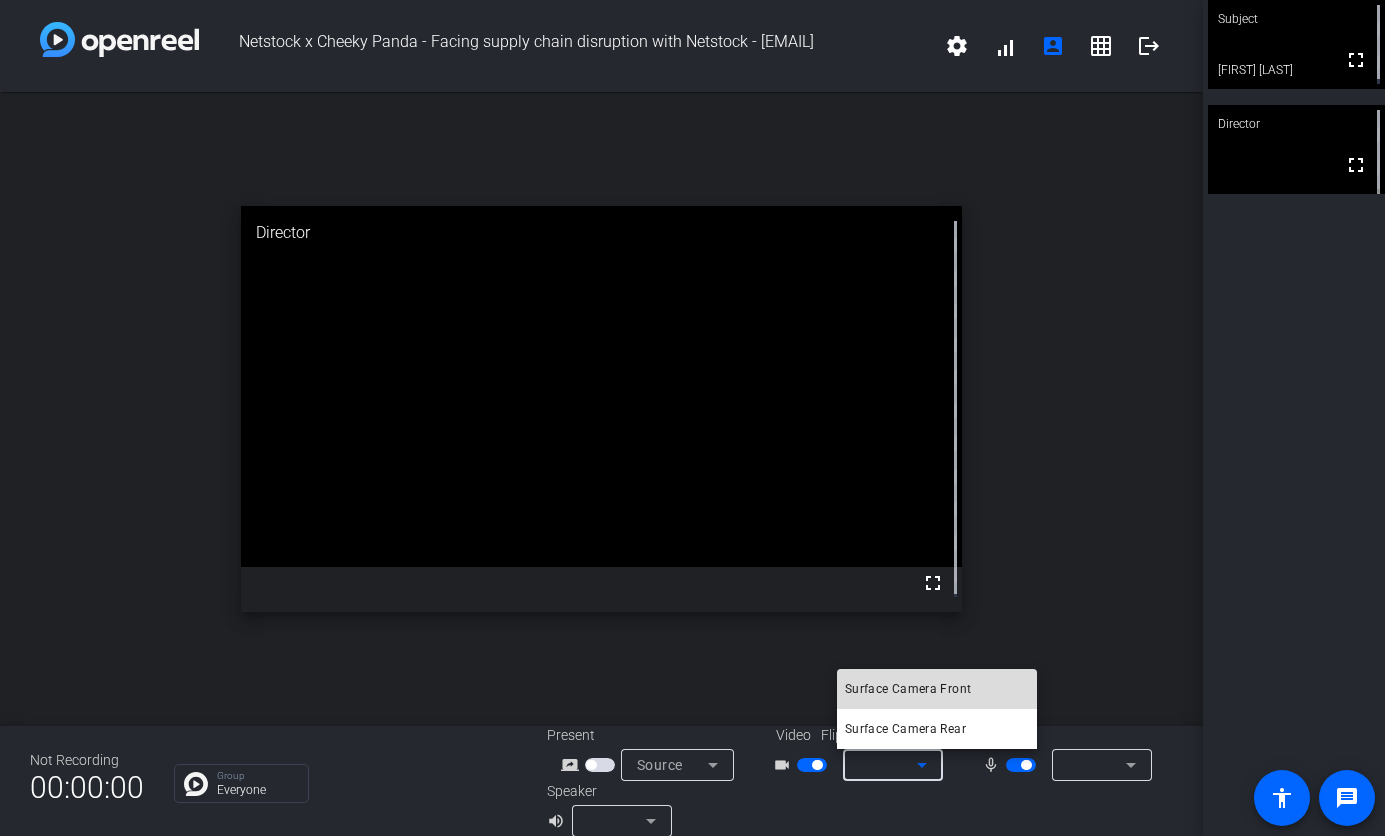 click on "Surface Camera Front" at bounding box center [908, 689] 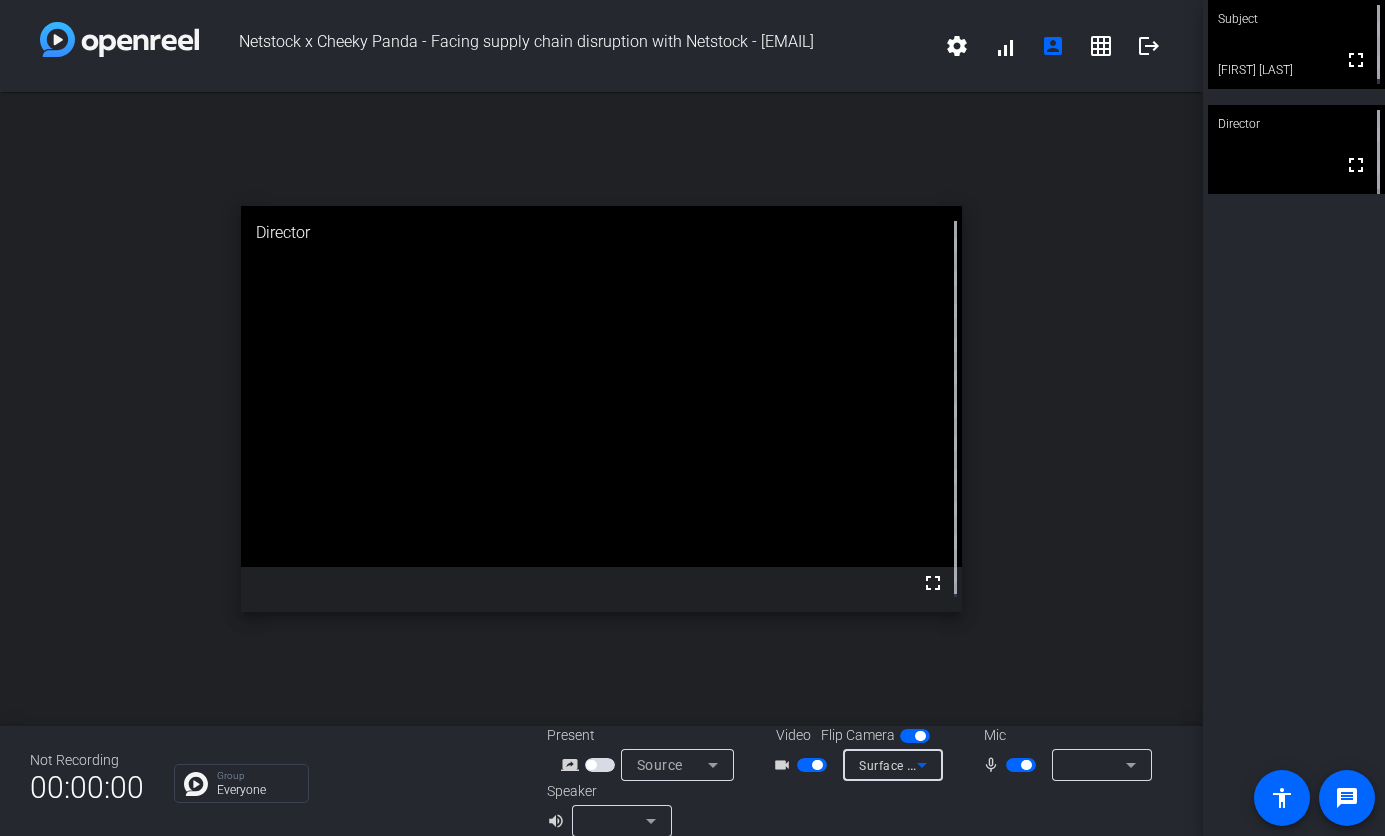 click 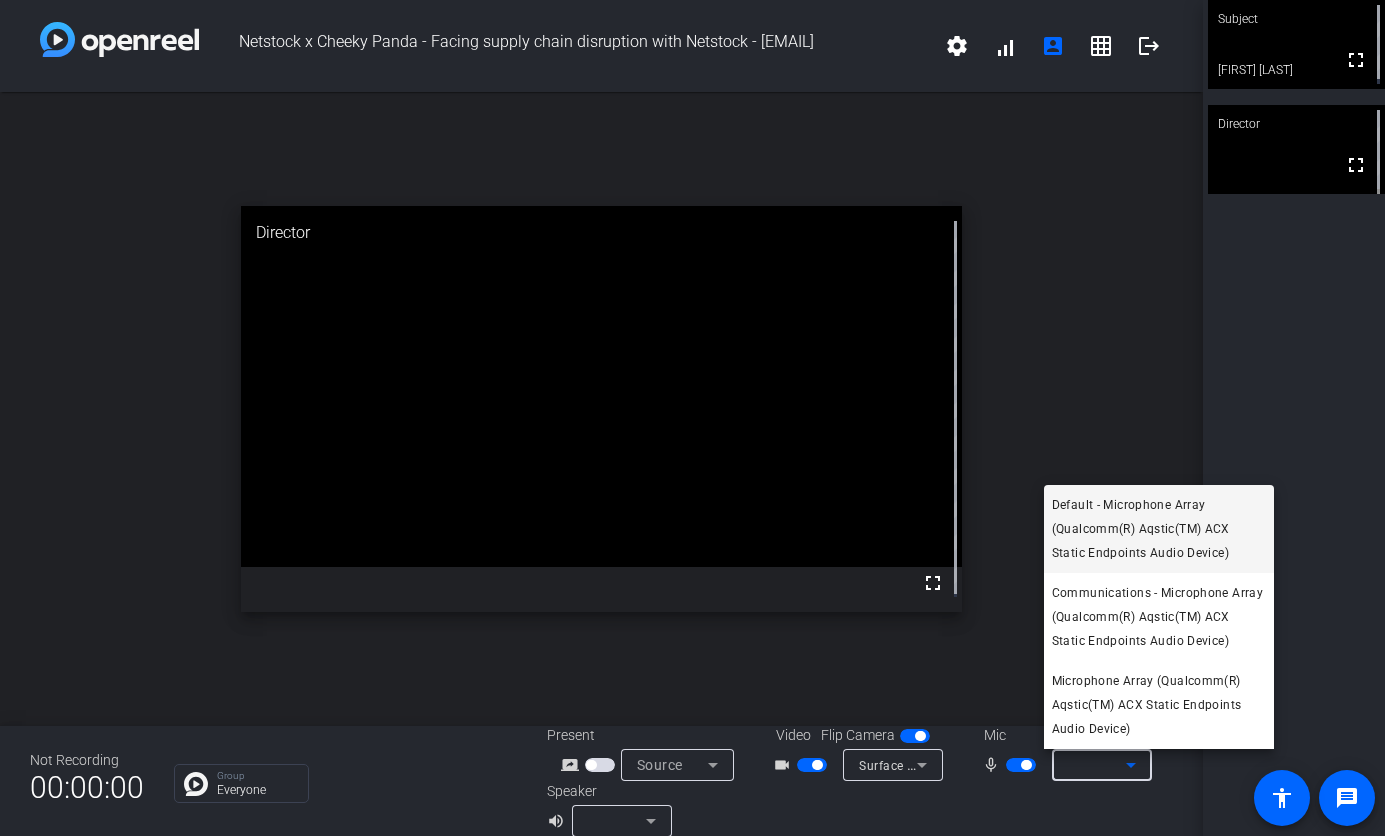 click on "Default - Microphone Array (Qualcomm(R) Aqstic(TM) ACX Static Endpoints Audio Device)" at bounding box center (1159, 529) 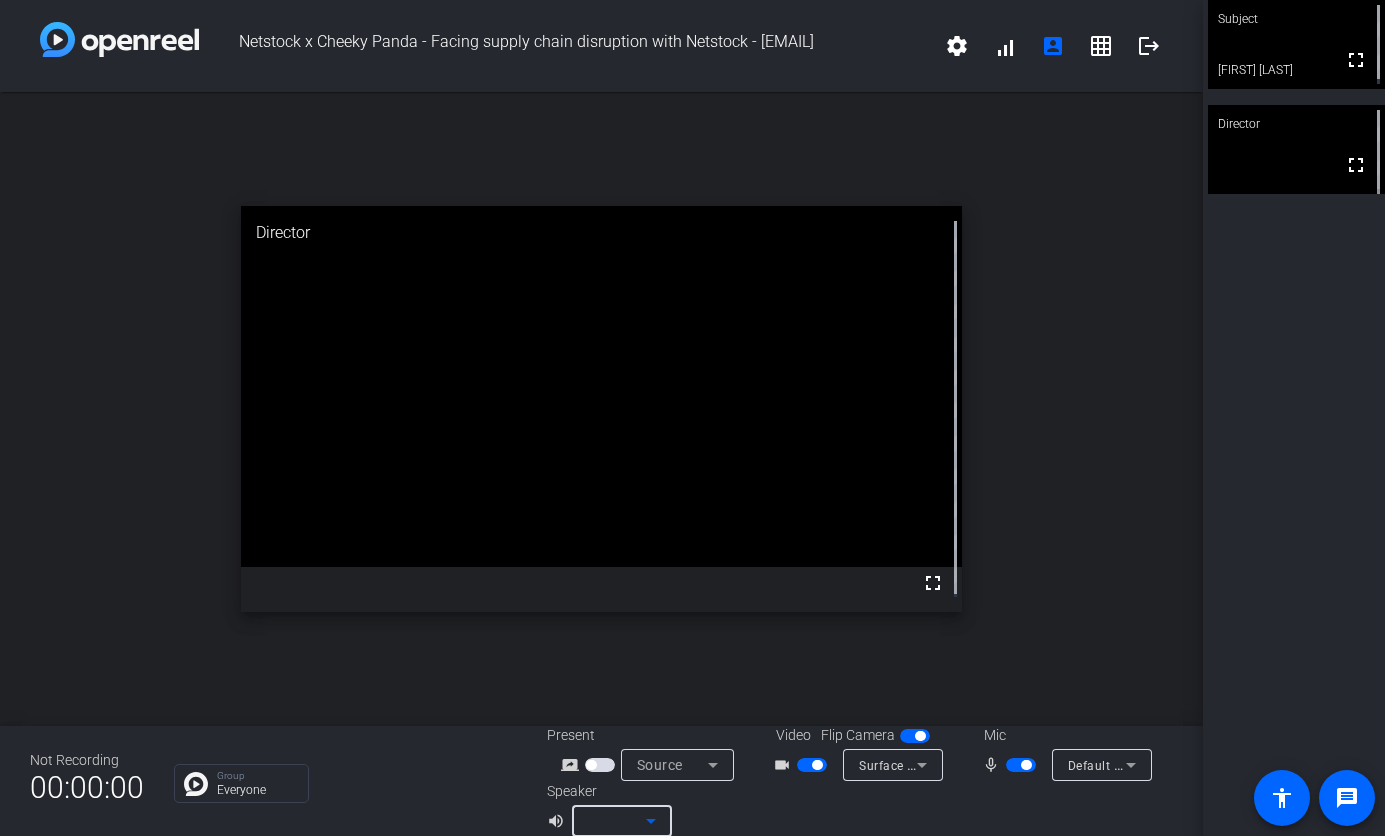 click 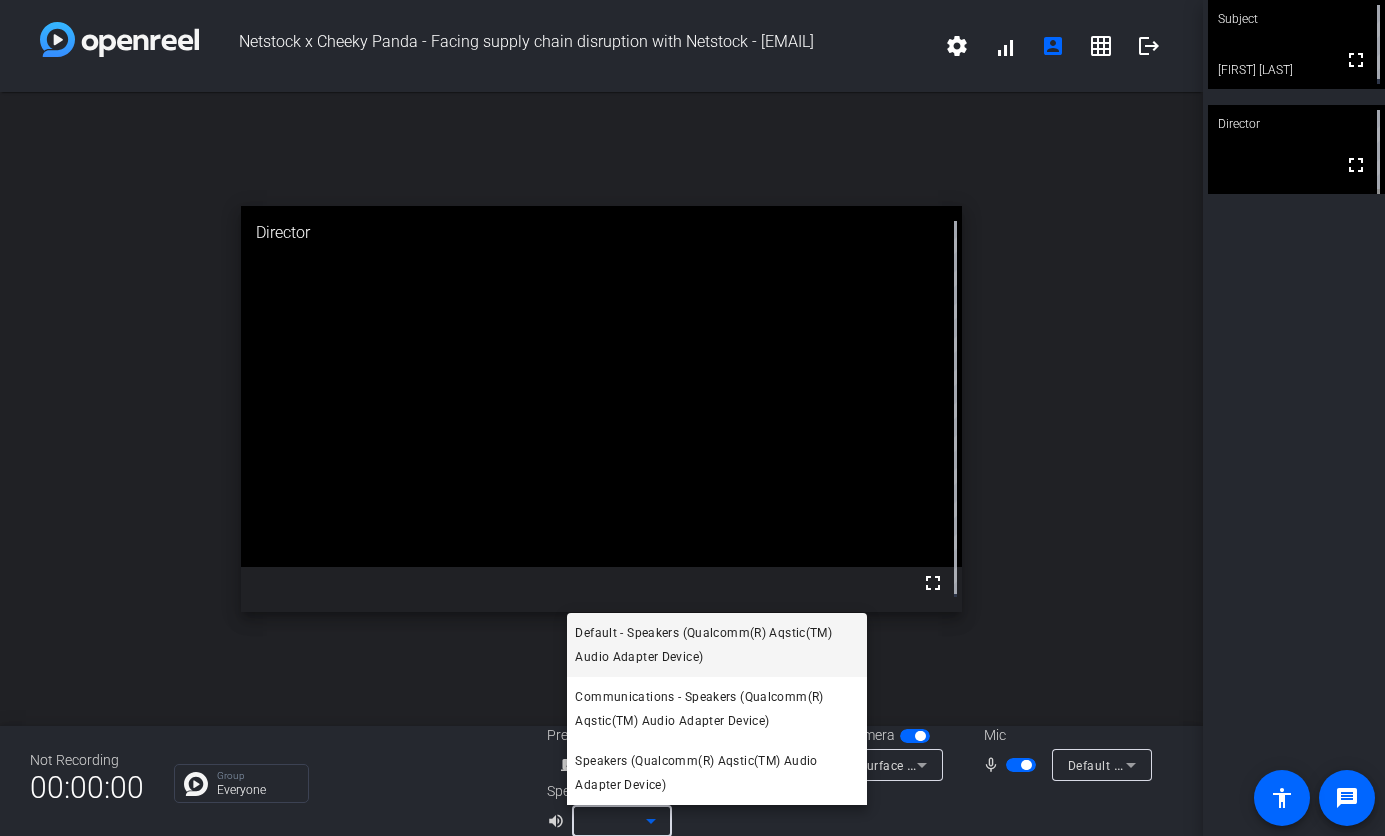 click on "Default - Speakers (Qualcomm(R) Aqstic(TM) Audio Adapter Device)" at bounding box center (717, 645) 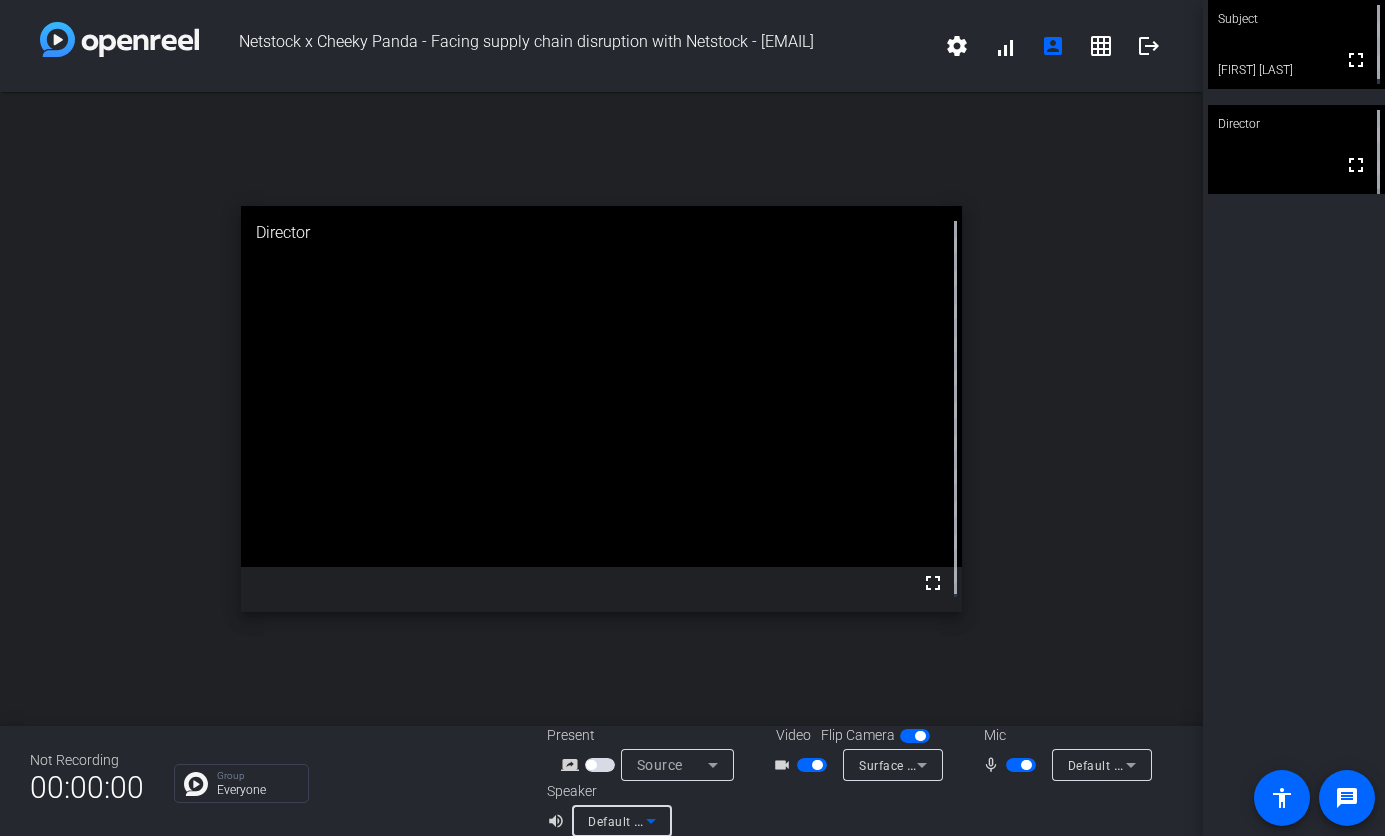 click 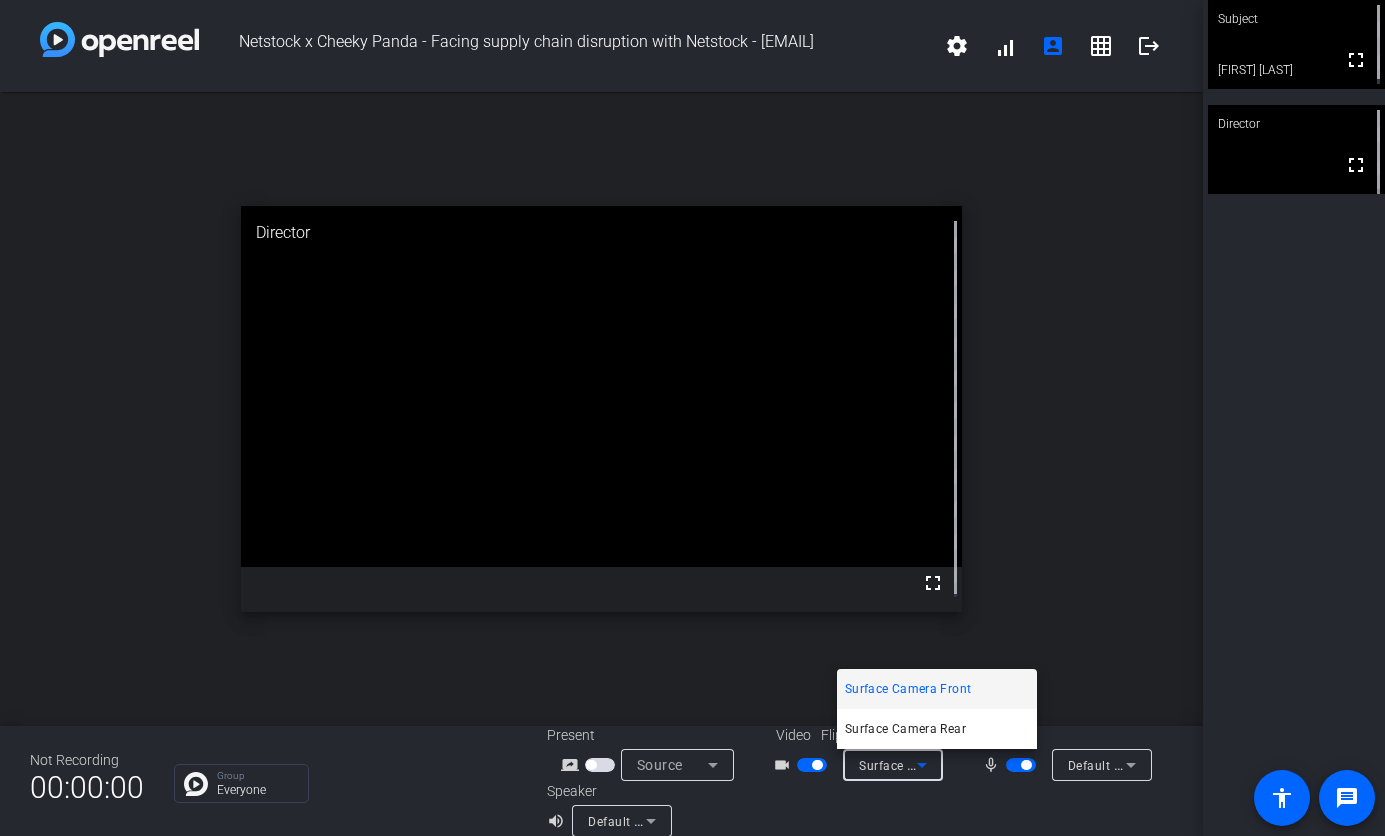 click at bounding box center (692, 418) 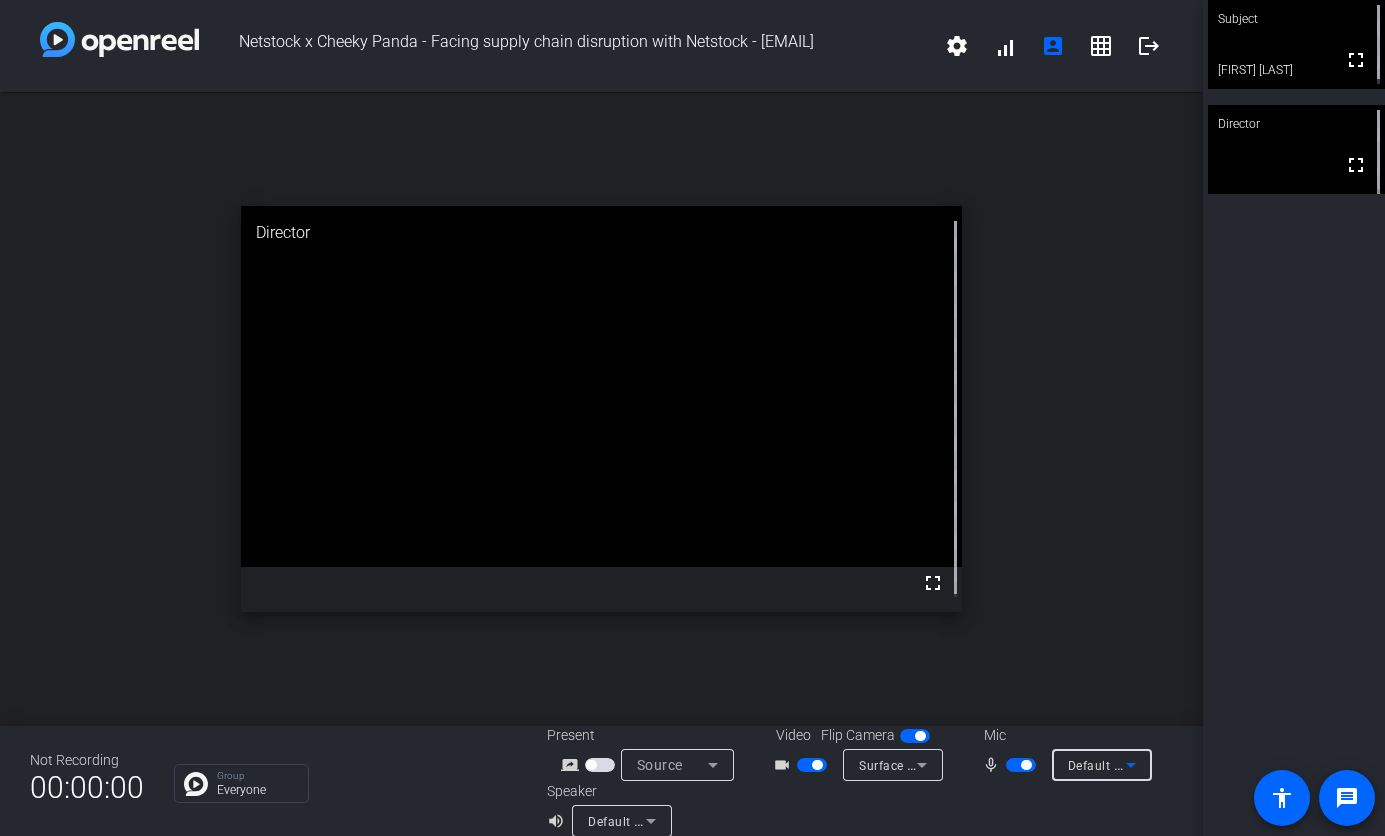 click on "Default - Microphone Array (Qualcomm(R) Aqstic(TM) ACX Static Endpoints Audio Device)" at bounding box center [1331, 765] 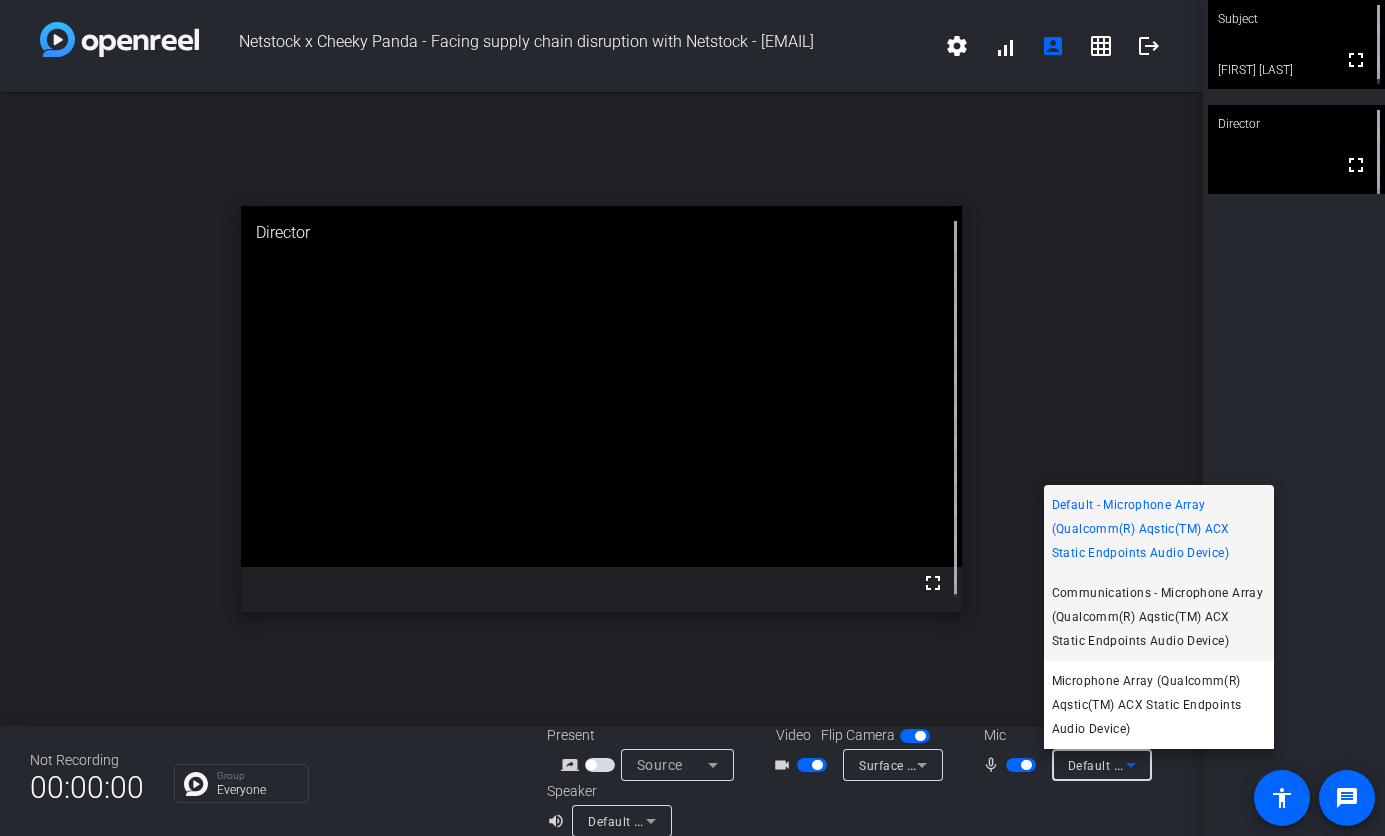 click on "Communications - Microphone Array (Qualcomm(R) Aqstic(TM) ACX Static Endpoints Audio Device)" at bounding box center (1159, 617) 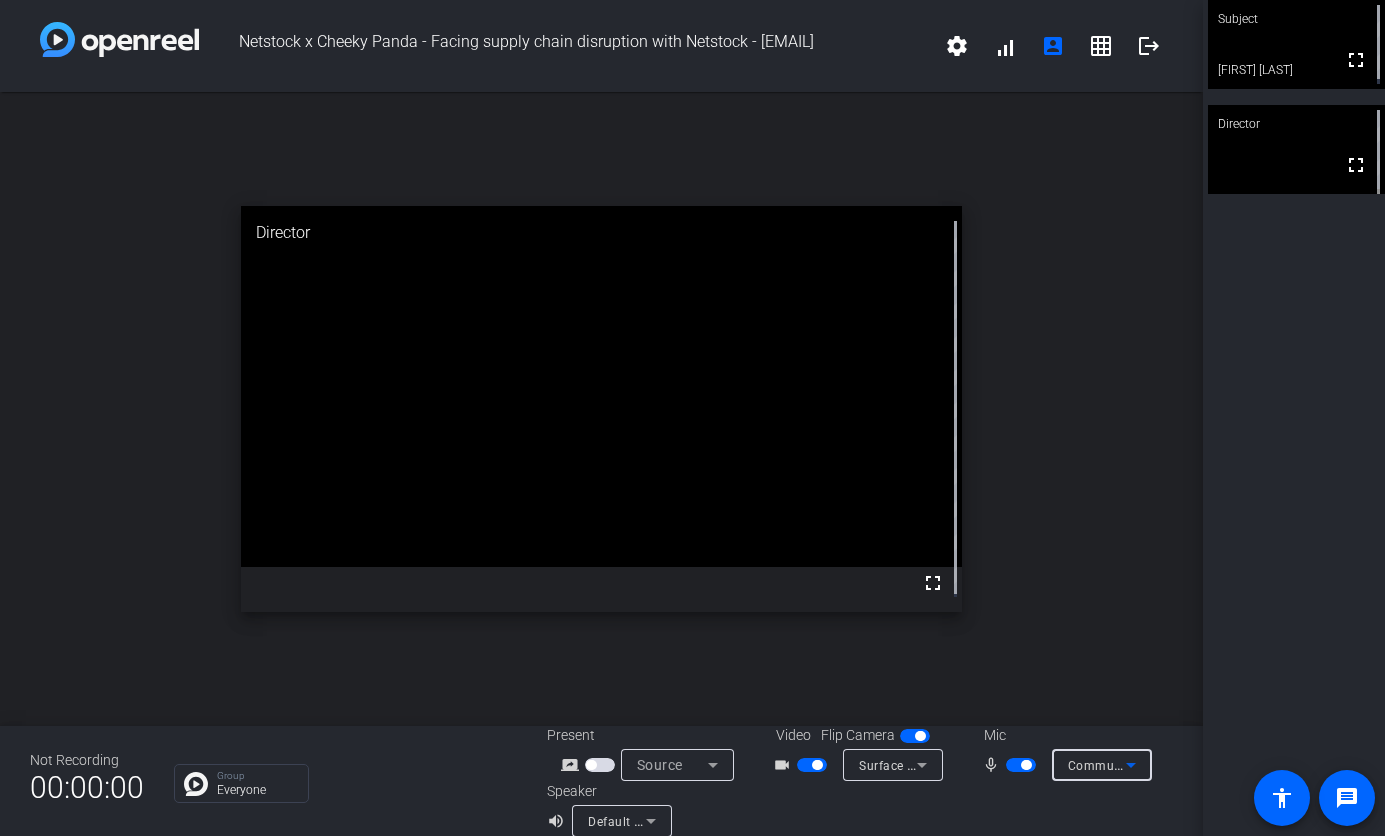 click on "Communications - Microphone Array (Qualcomm(R) Aqstic(TM) ACX Static Endpoints Audio Device)" at bounding box center (1360, 765) 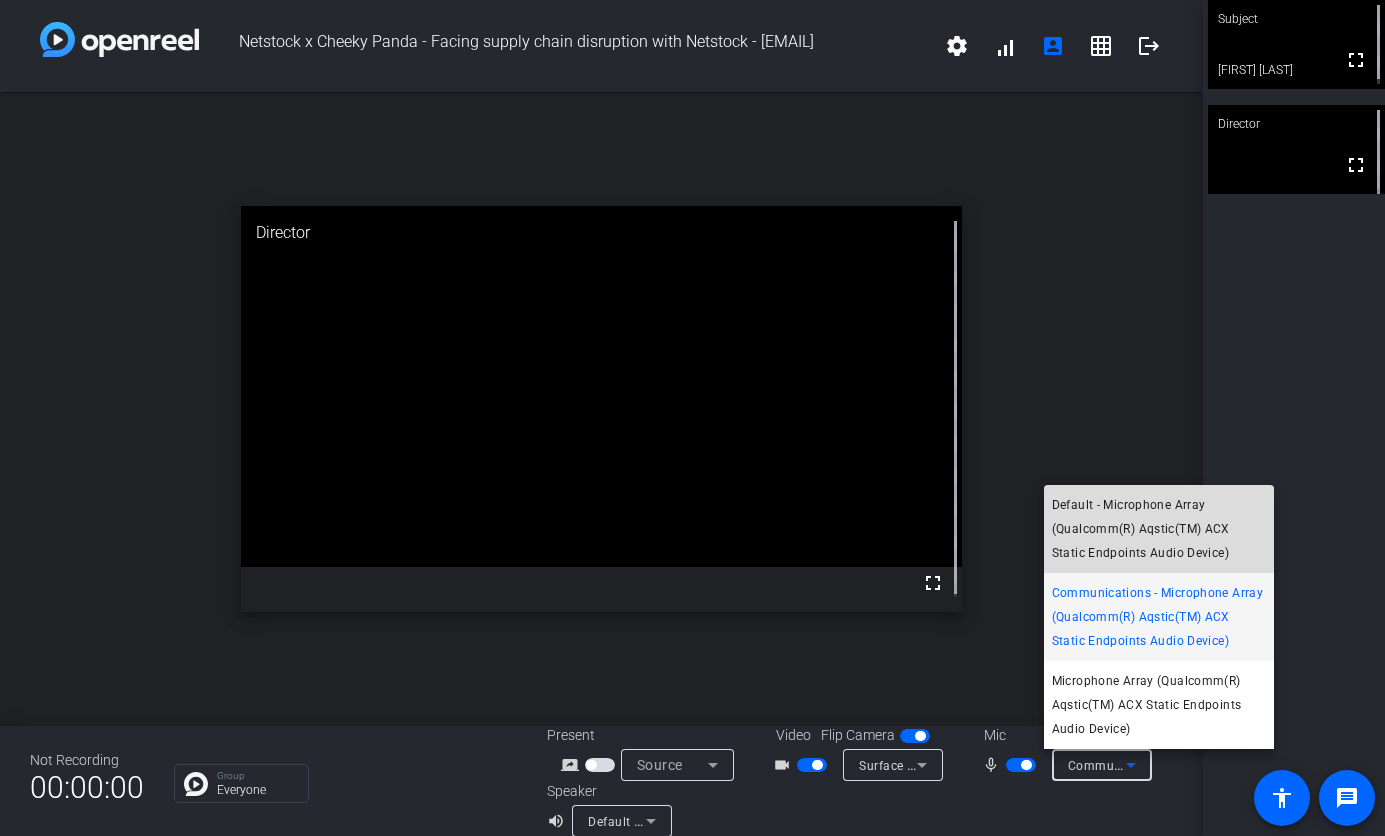 click on "Default - Microphone Array (Qualcomm(R) Aqstic(TM) ACX Static Endpoints Audio Device)" at bounding box center [1159, 529] 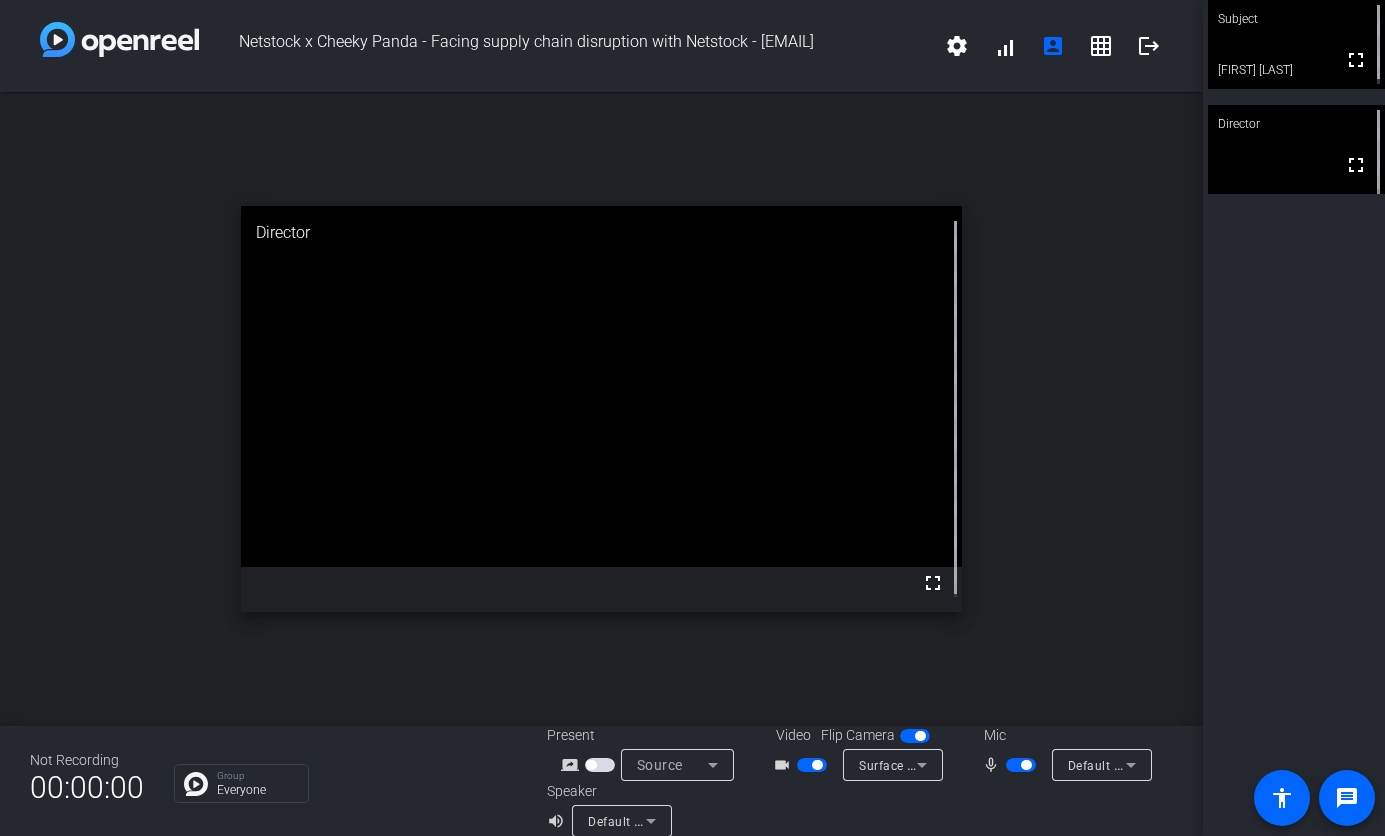 click on "open_in_new  Director  fullscreen" 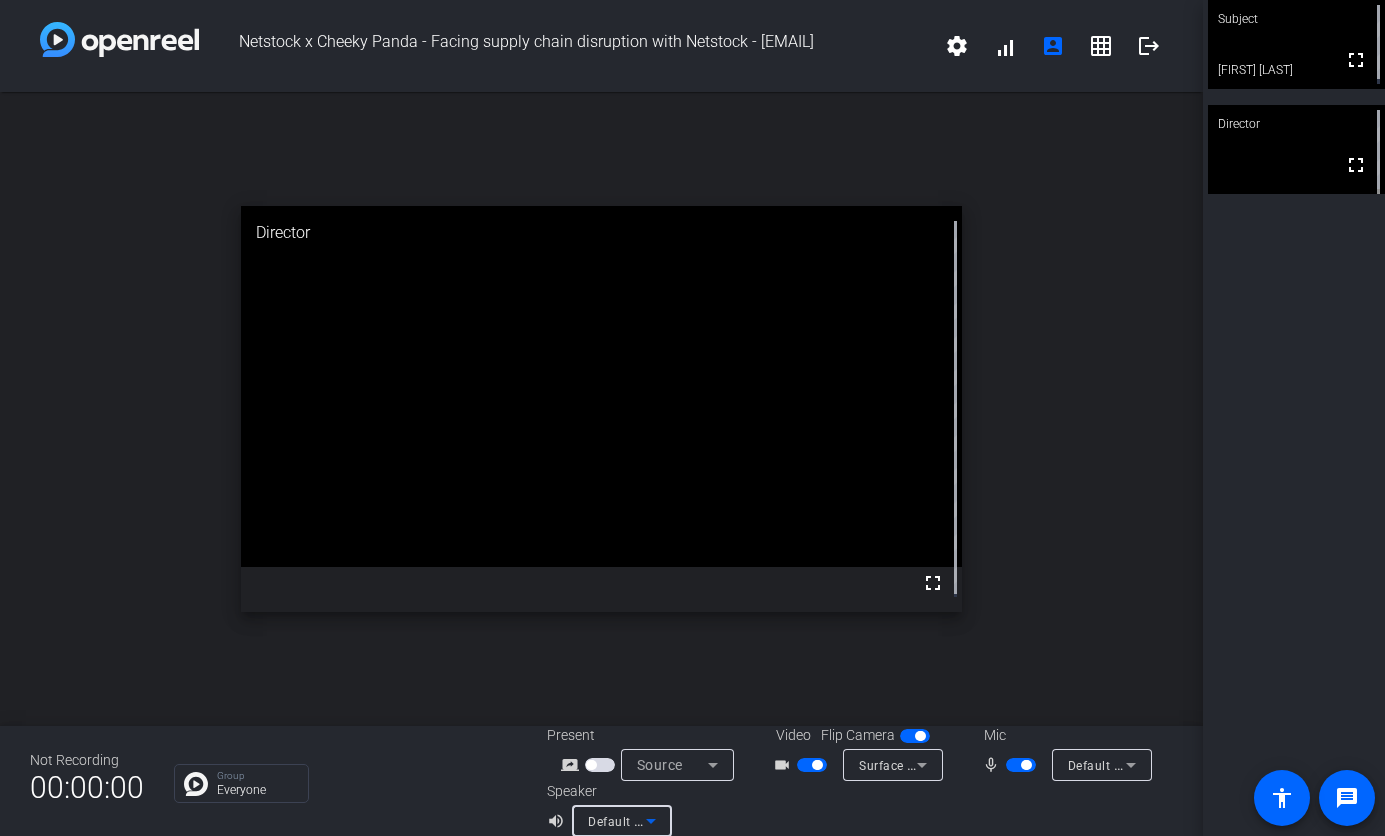 click 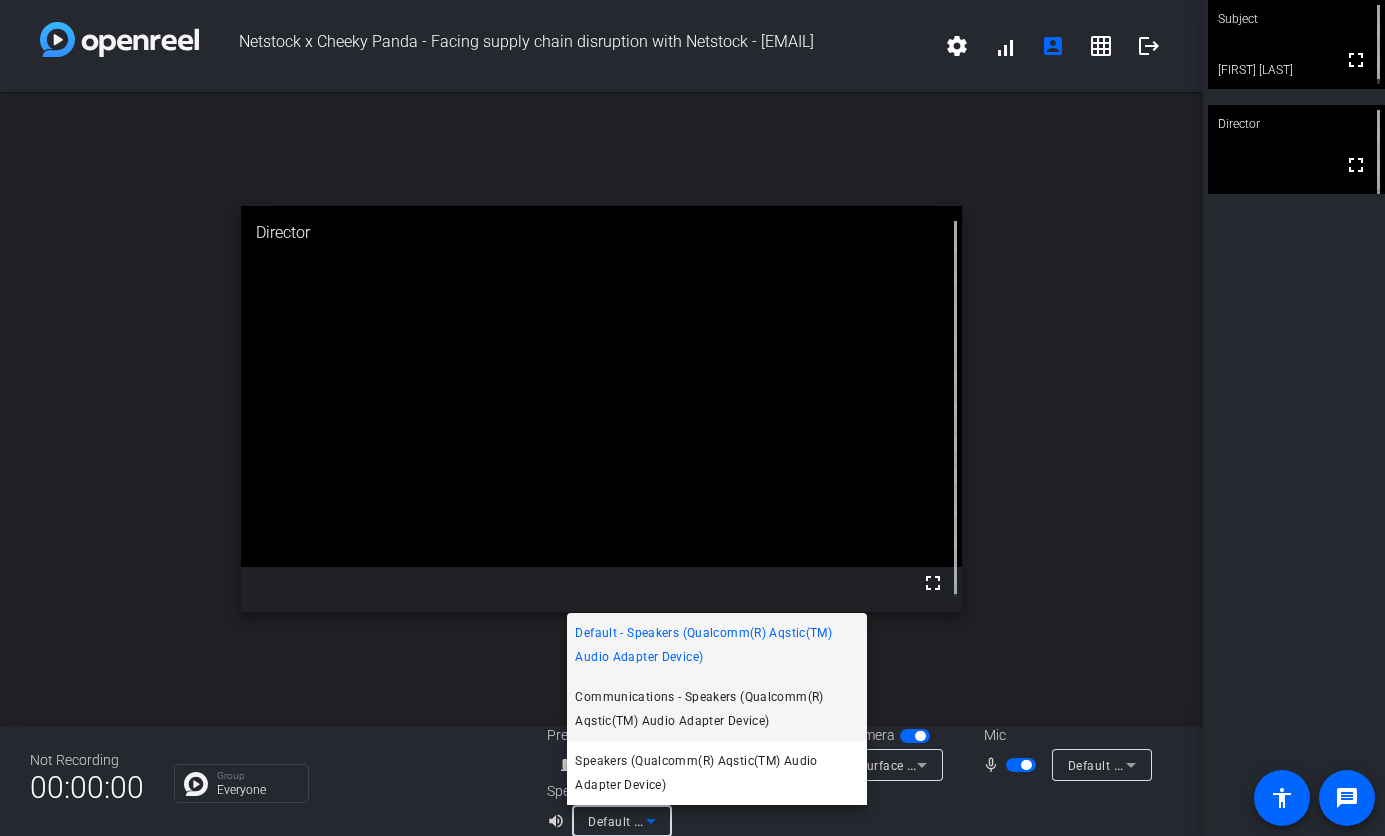 click on "Communications - Speakers (Qualcomm(R) Aqstic(TM) Audio Adapter Device)" at bounding box center (717, 709) 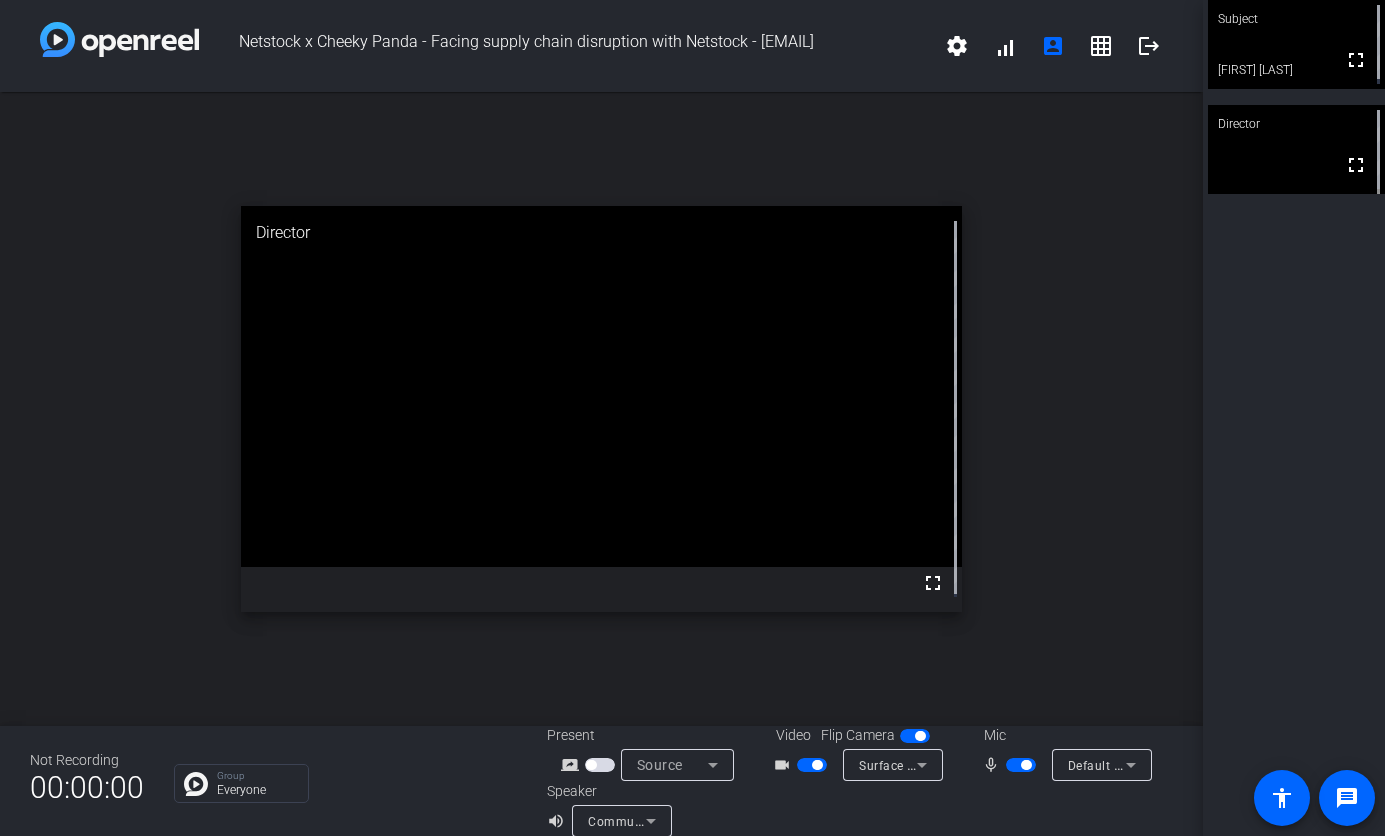 click on "open_in_new  Director  fullscreen" 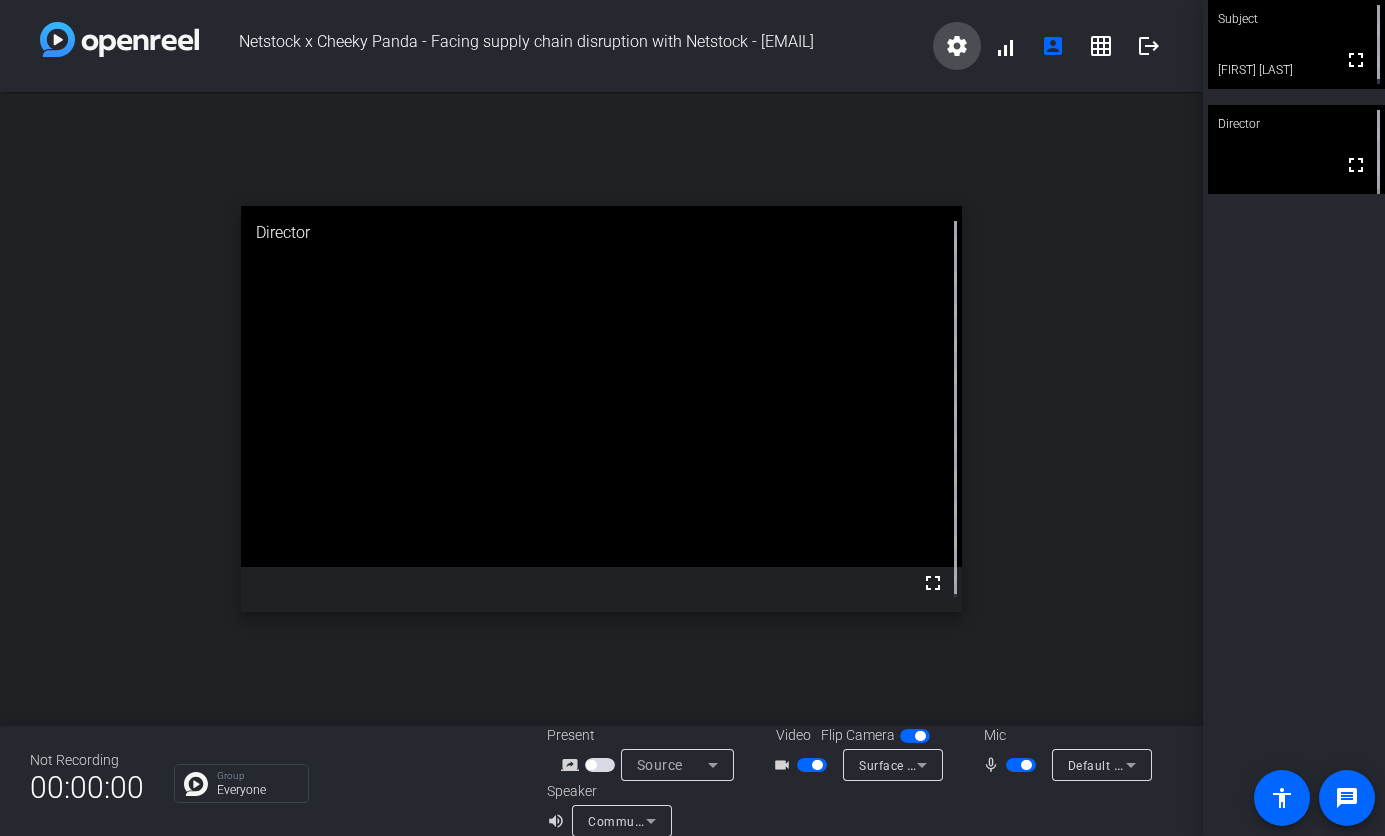 click on "settings" 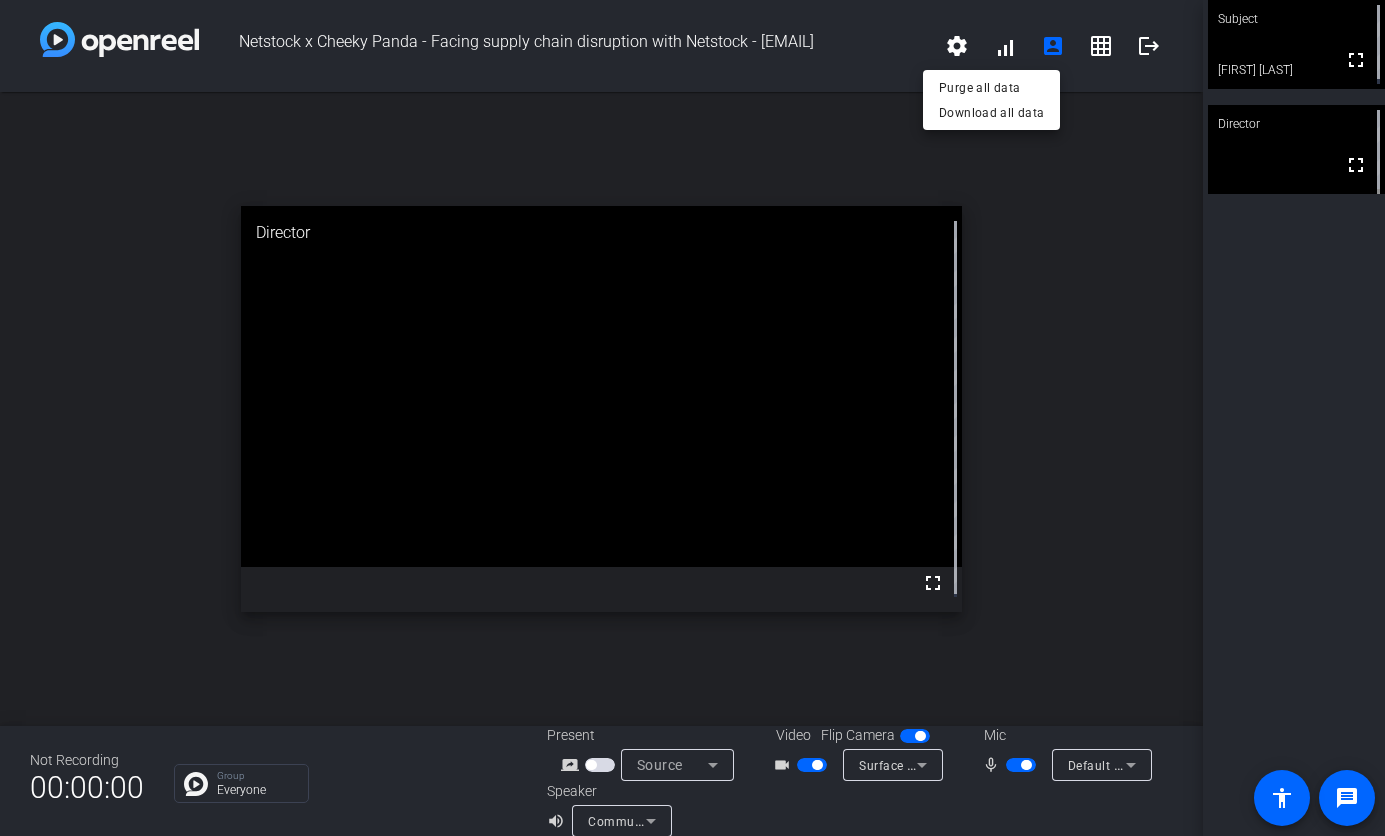 click at bounding box center (692, 418) 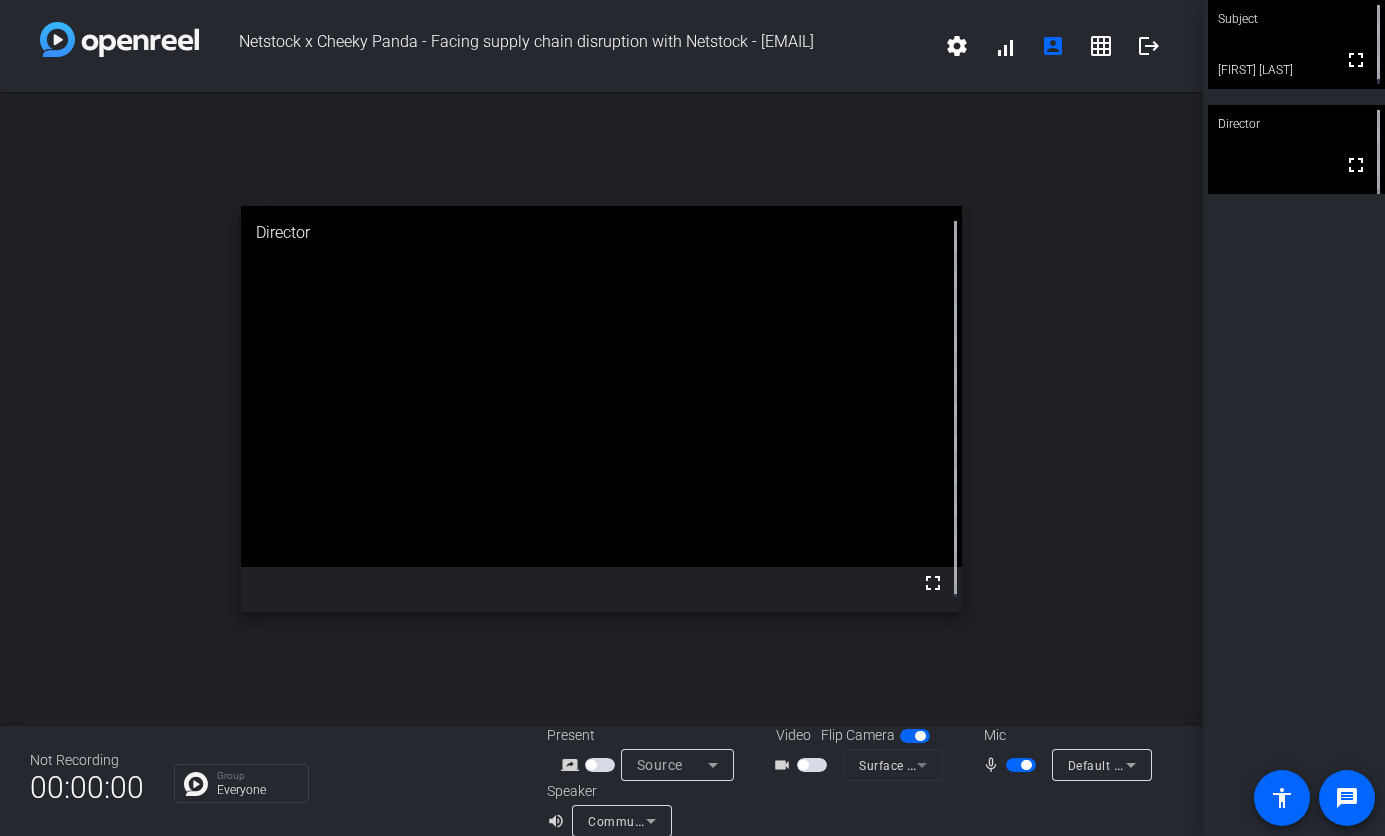 click at bounding box center (812, 765) 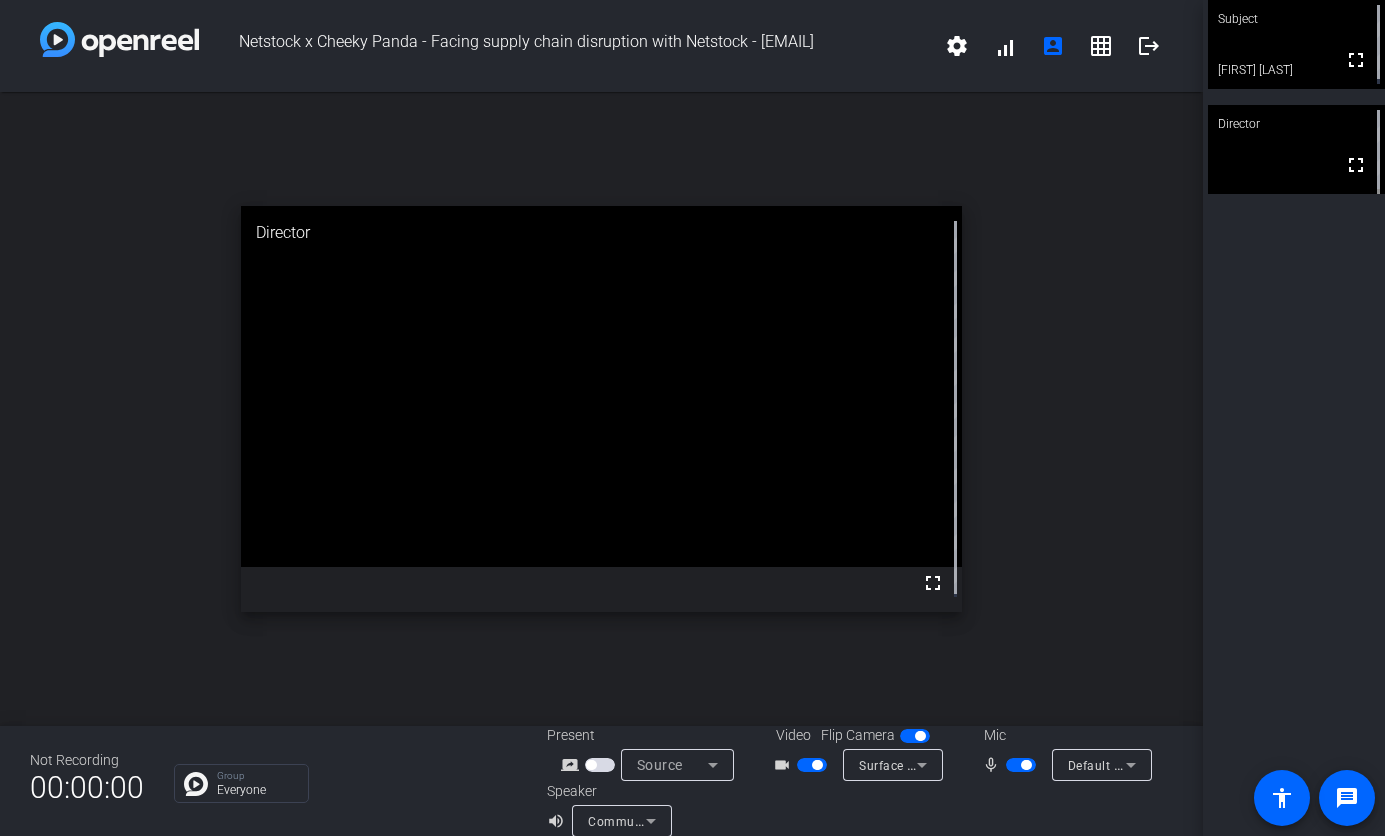 click 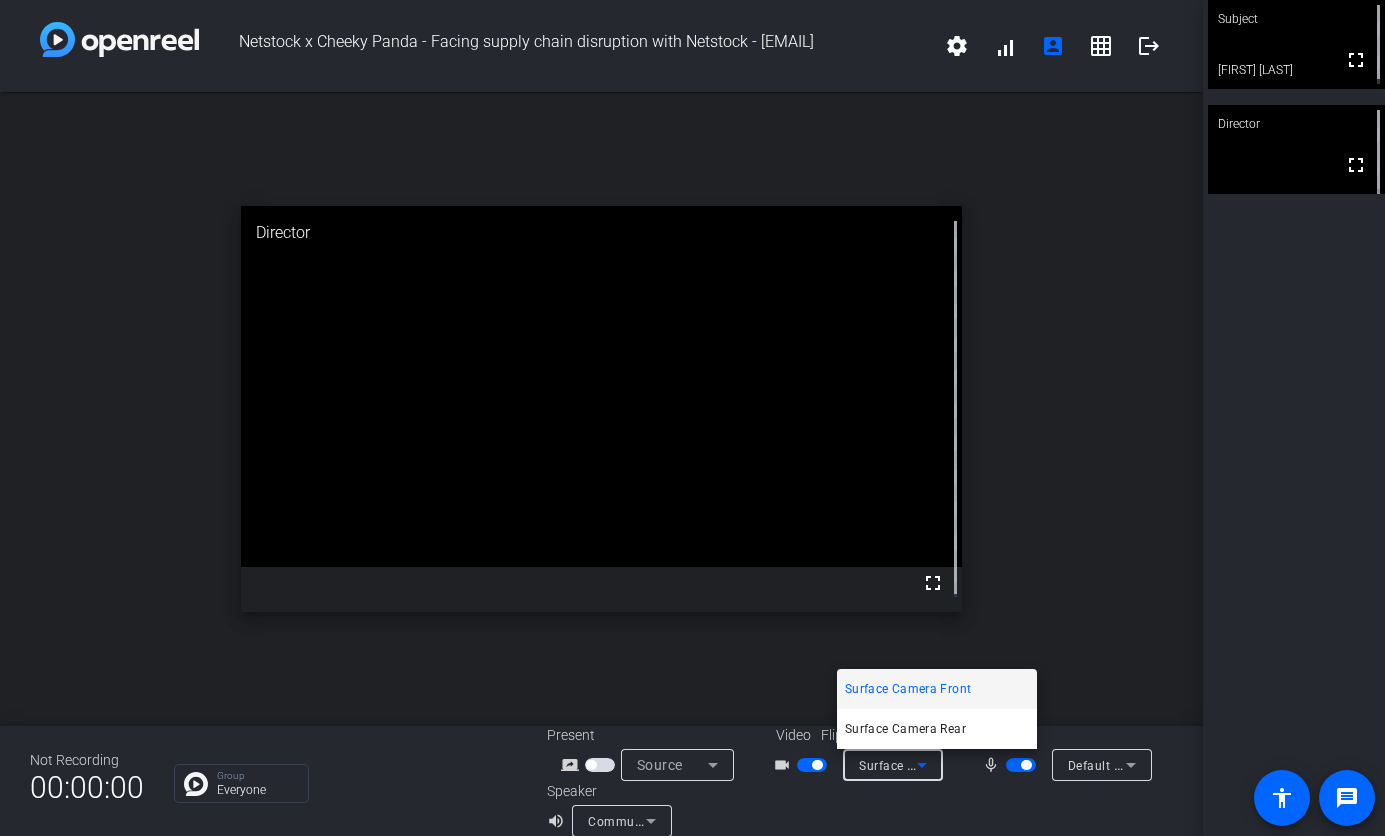 click on "Surface Camera Front" at bounding box center [908, 689] 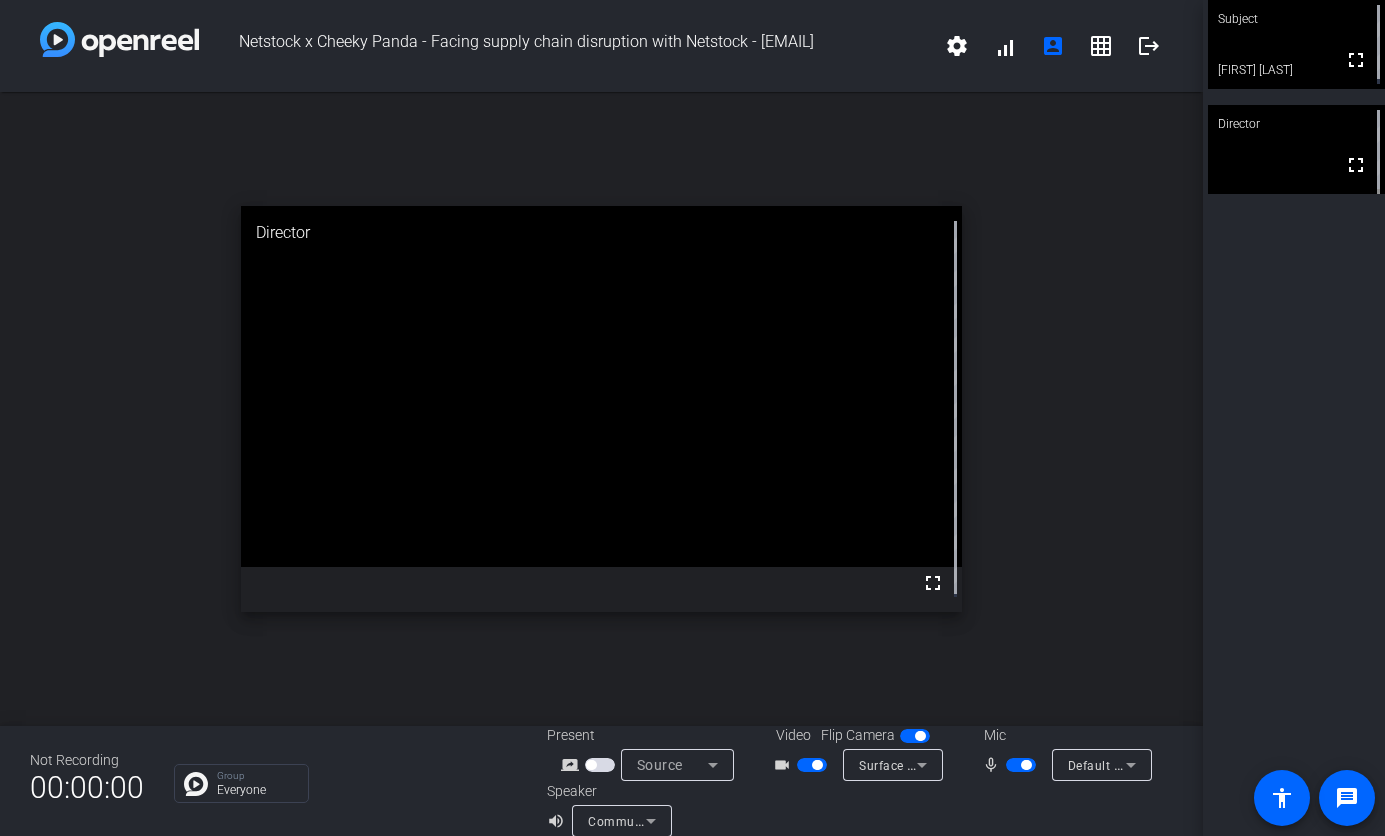 click on "open_in_new  Director  fullscreen" 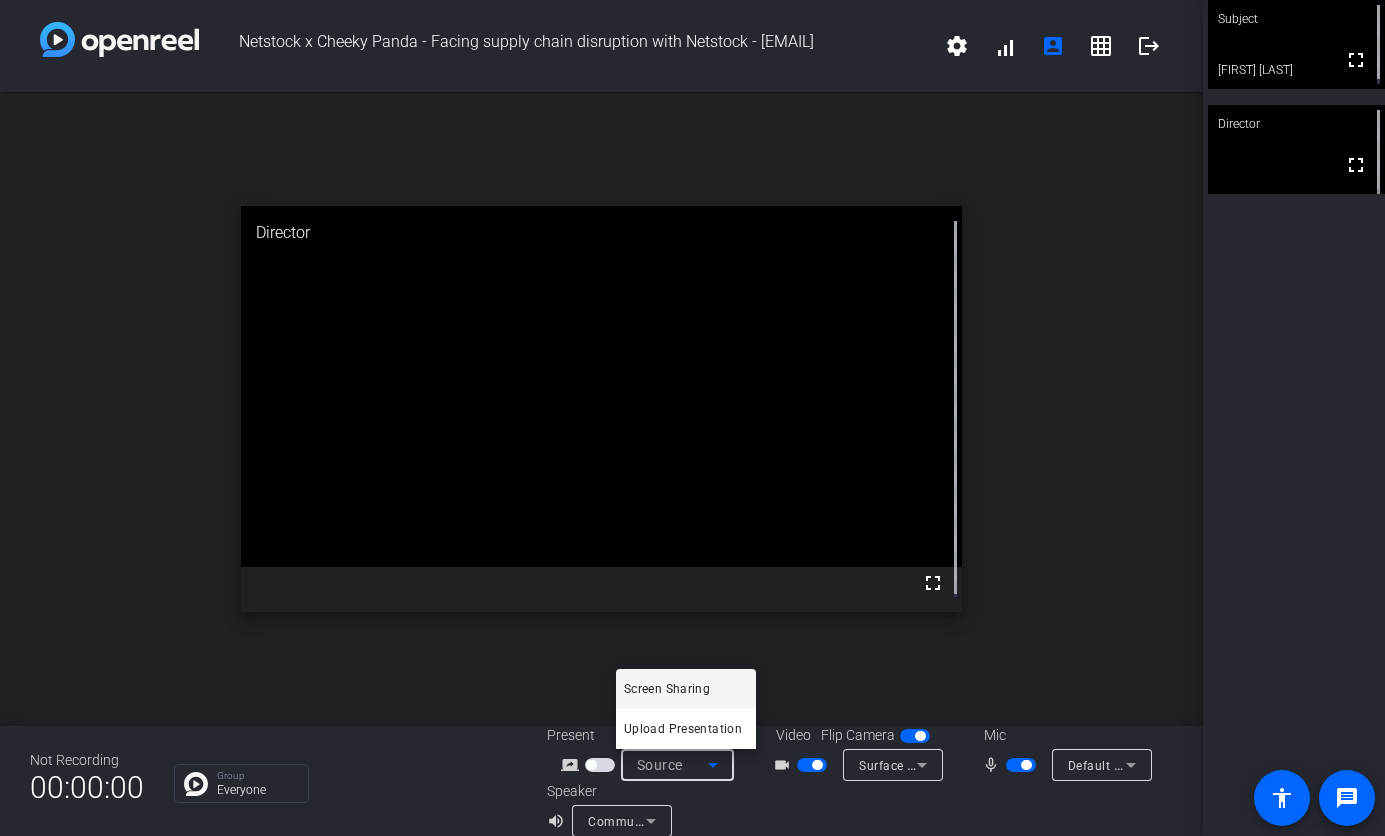 click at bounding box center [692, 418] 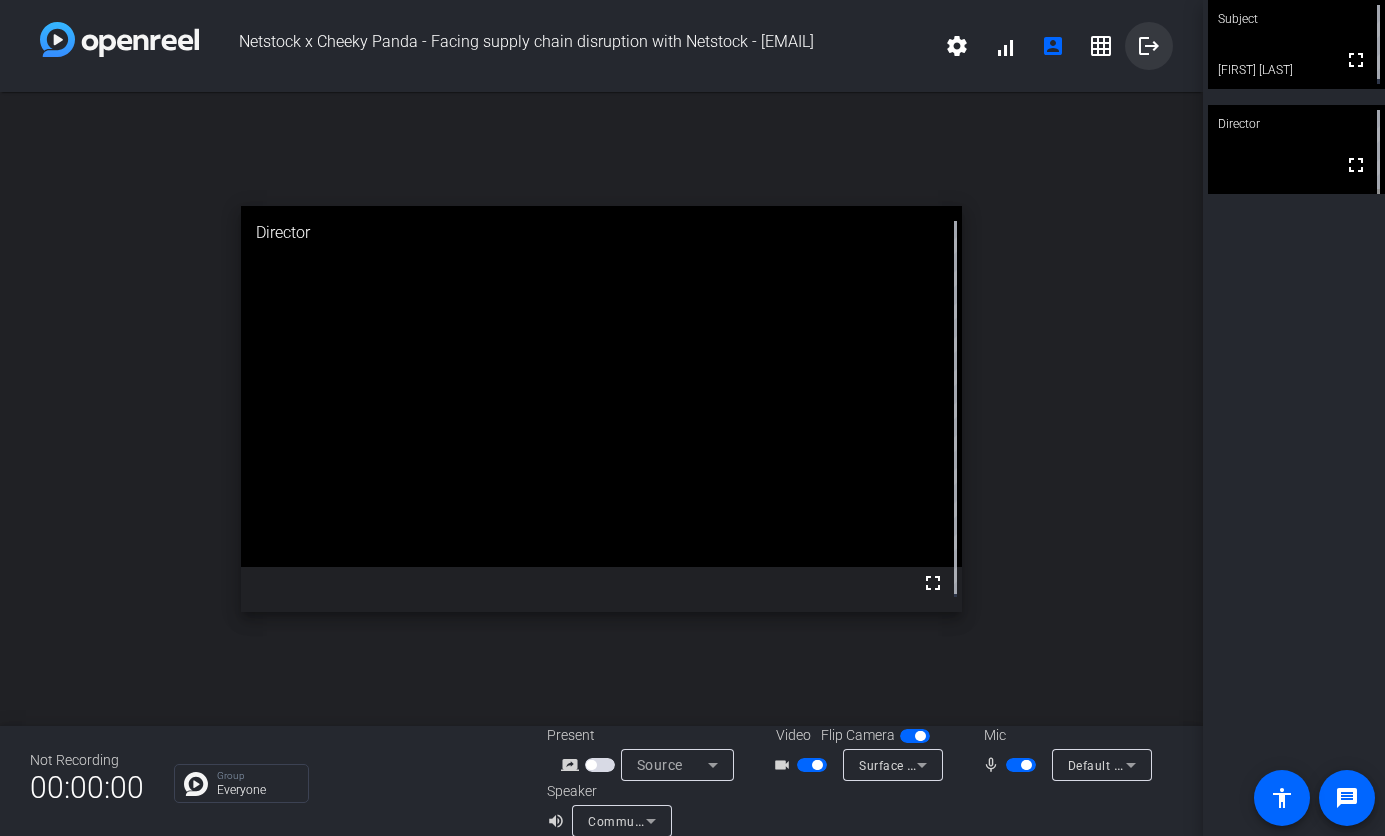 click on "logout" 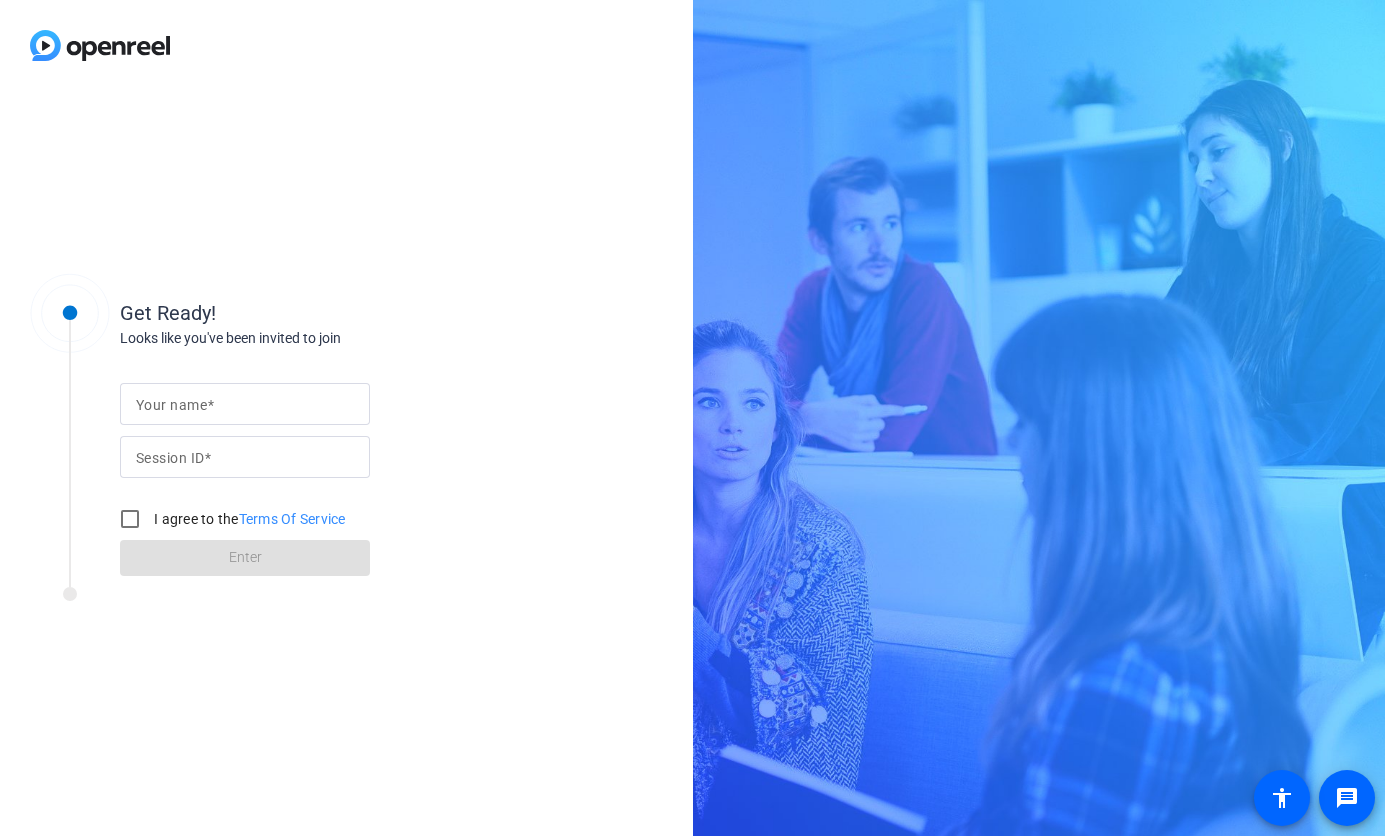 click on "Your name" at bounding box center [245, 404] 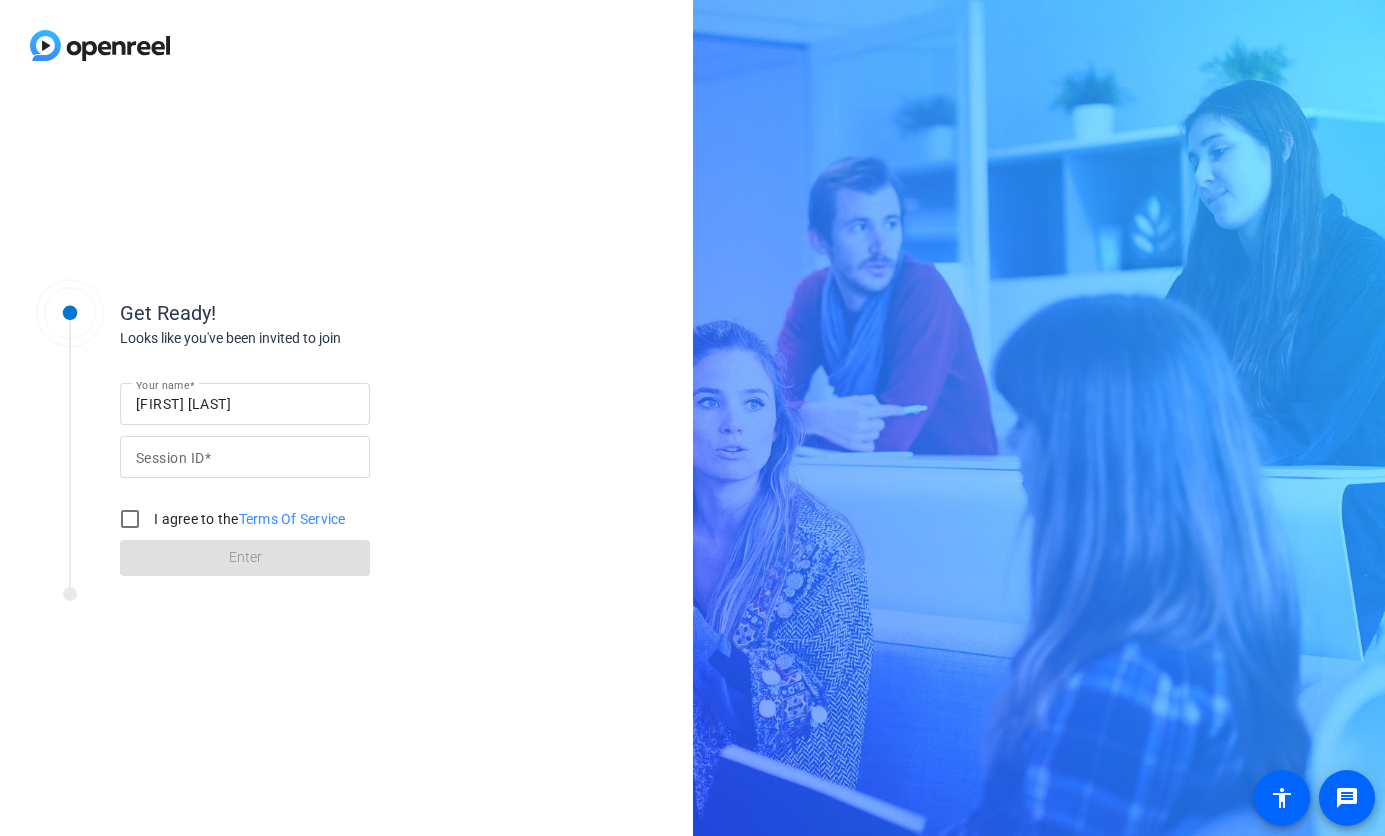 click on "Looks like you've been invited to join" 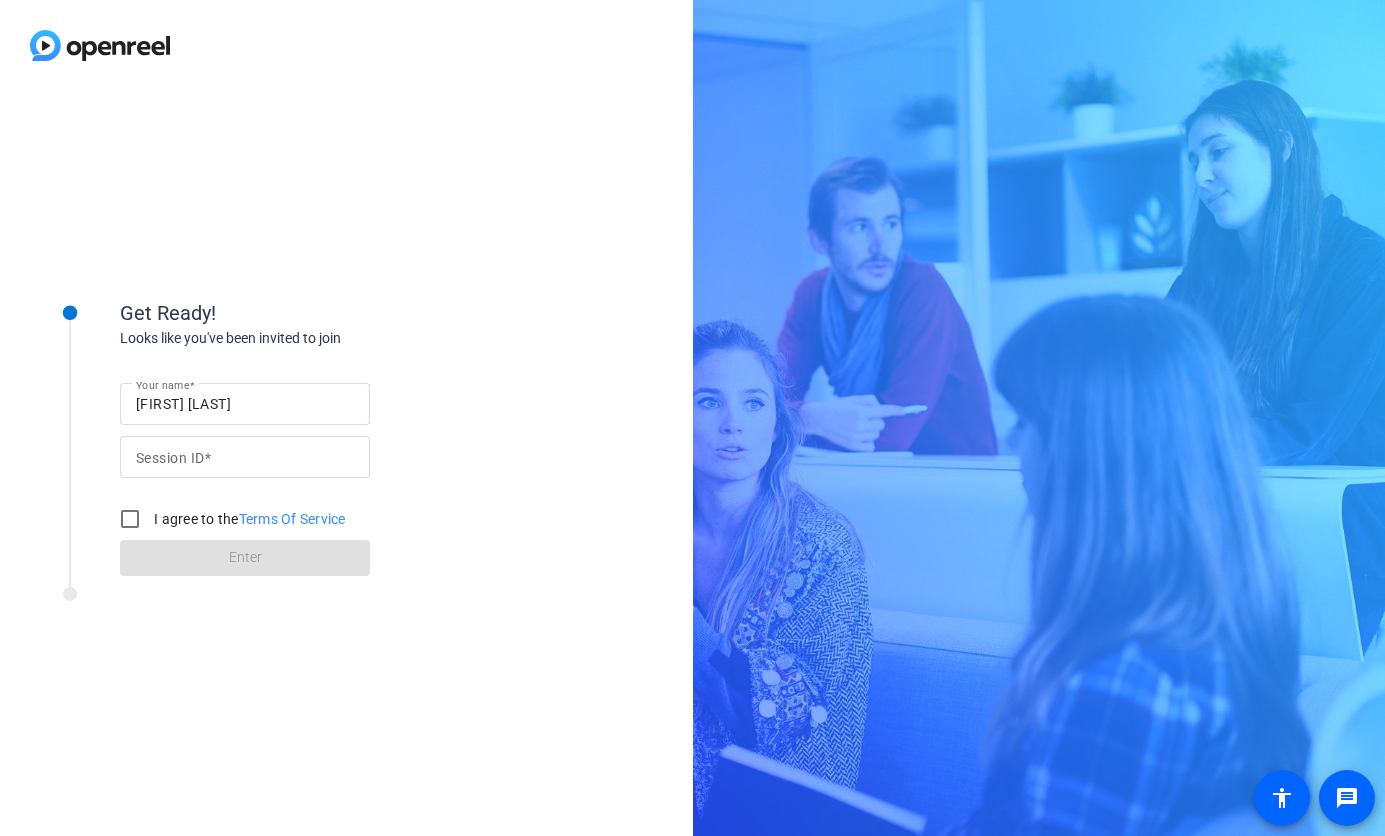 click on "Julie Che" at bounding box center (245, 404) 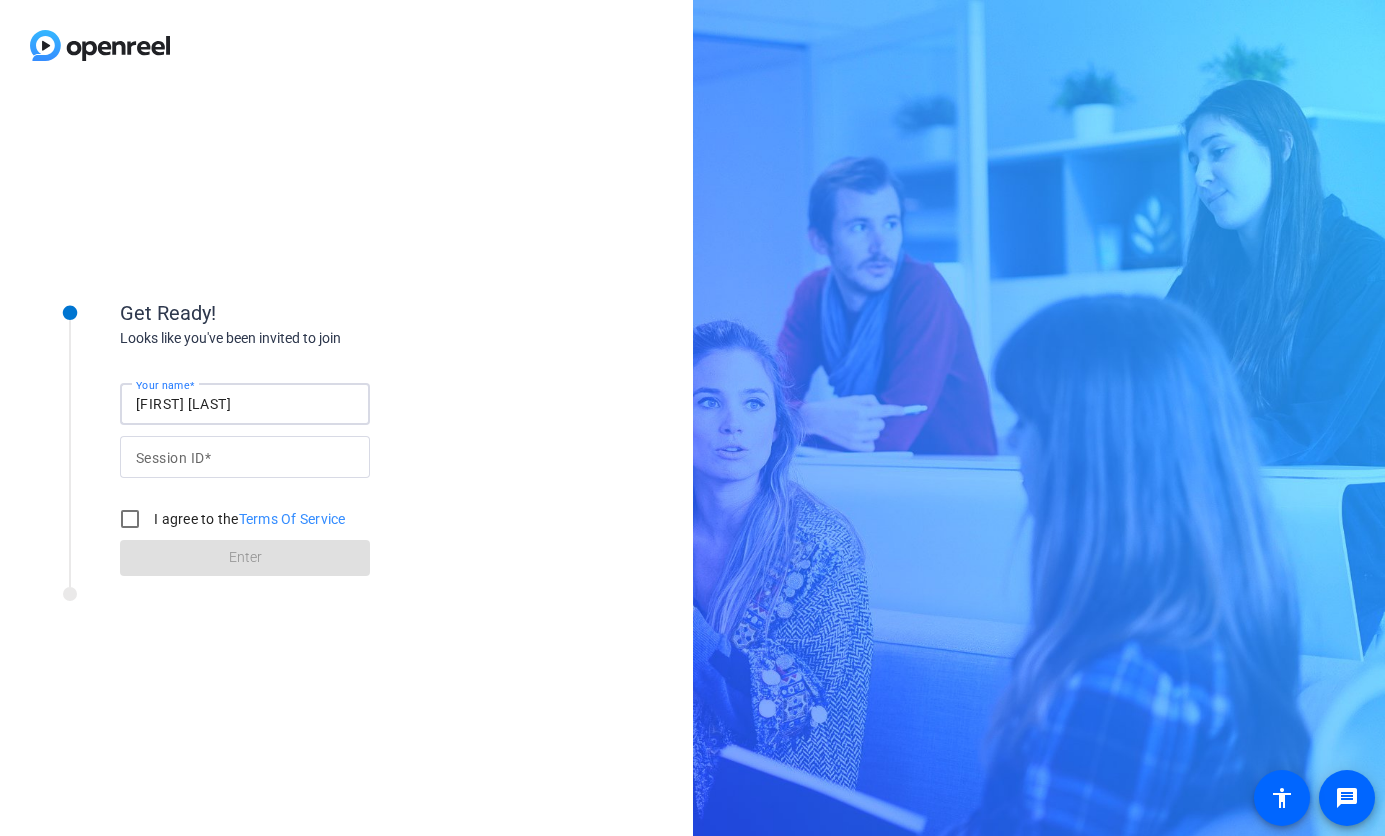 type on "[FIRST] [LAST]" 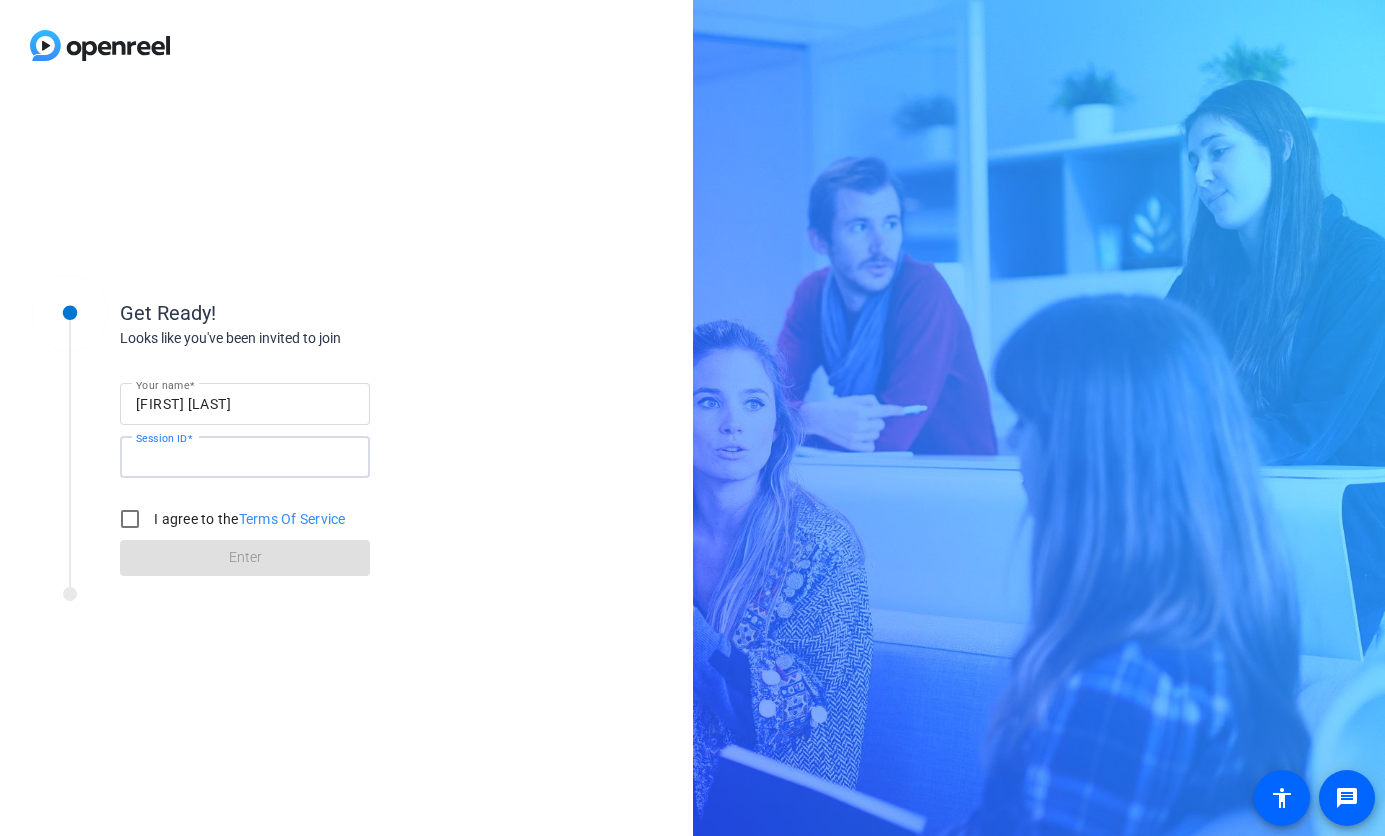 click on "Session ID" at bounding box center [245, 457] 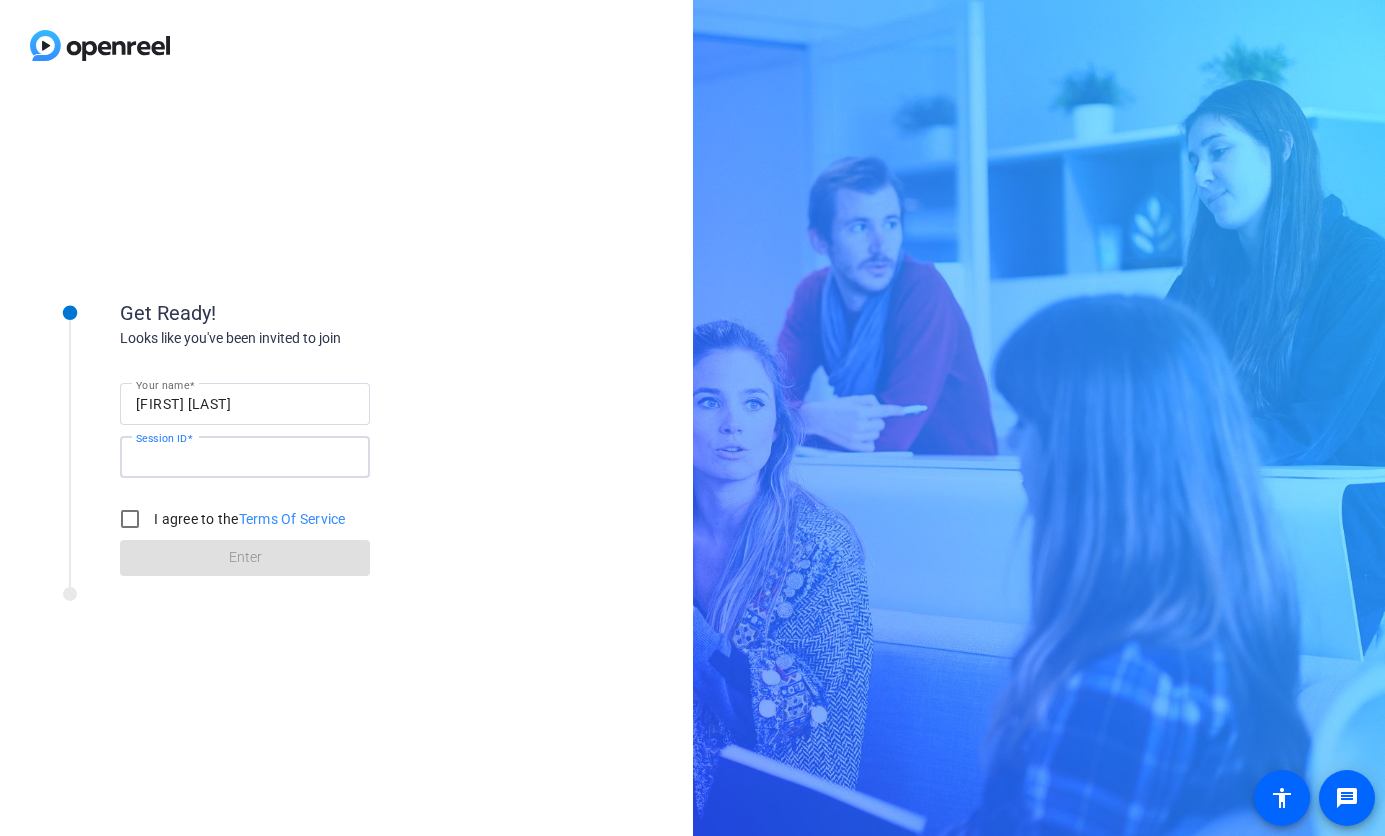 click on "Your name Julie Chen Session ID I agree to the  Terms Of Service Enter" 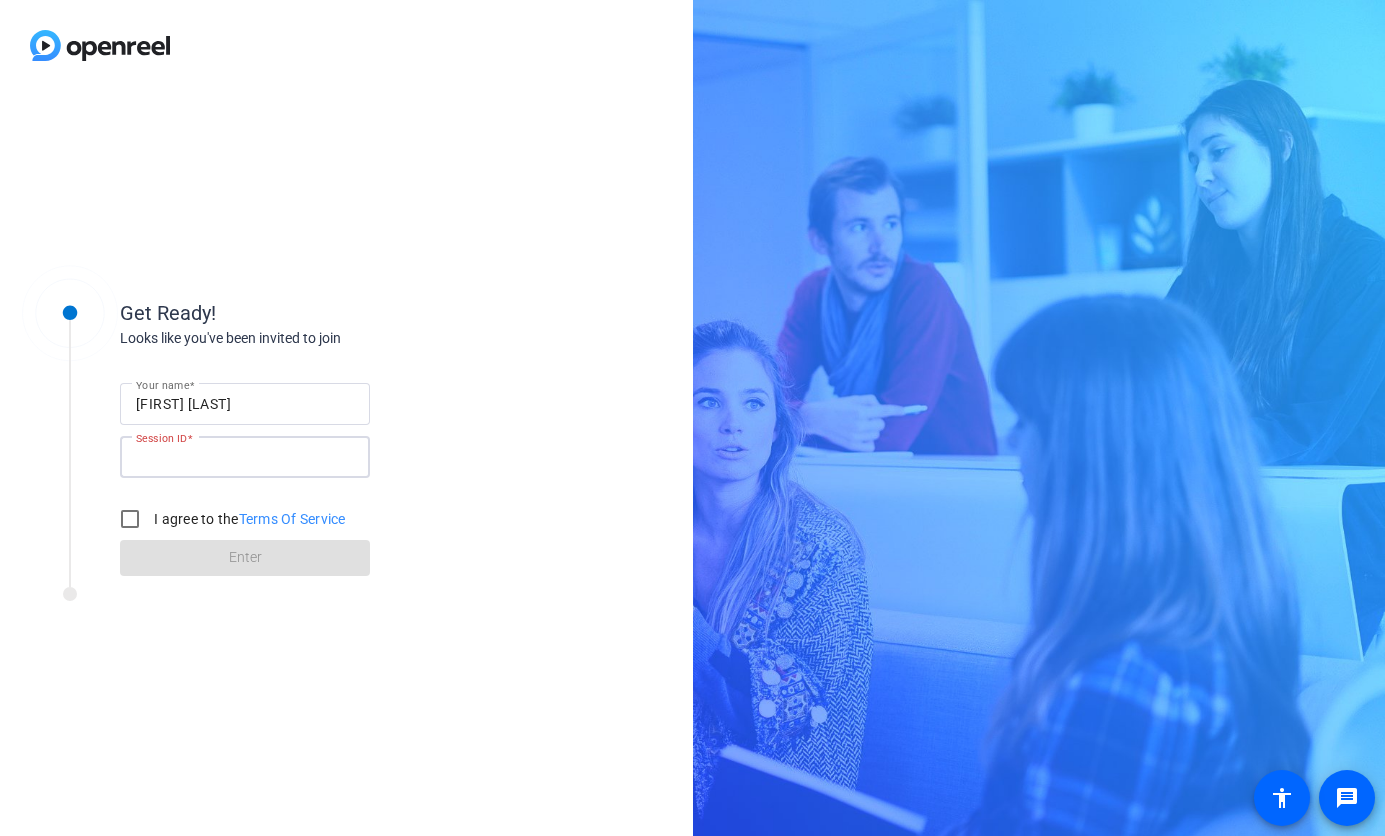 click on "Session ID" at bounding box center (245, 457) 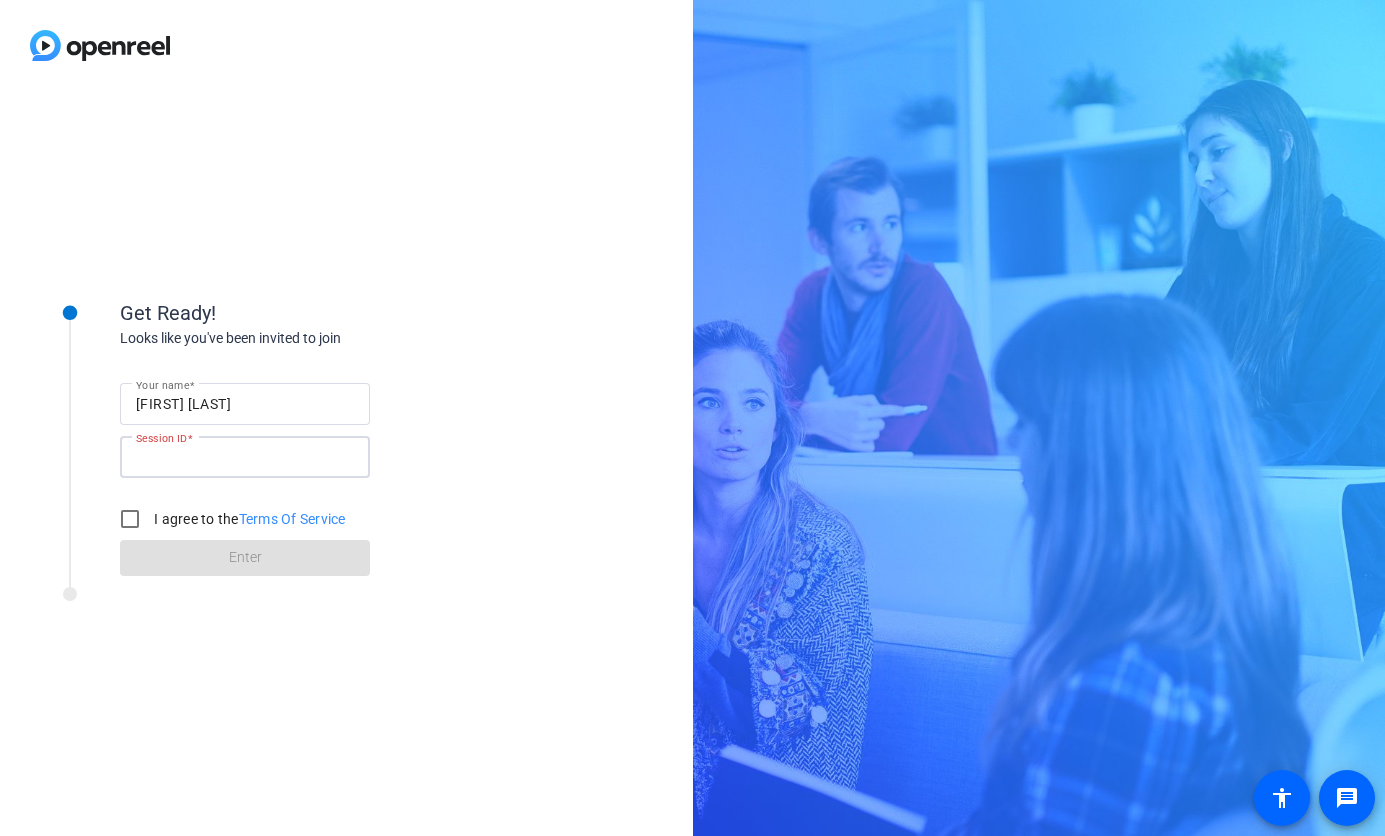 type on "8833" 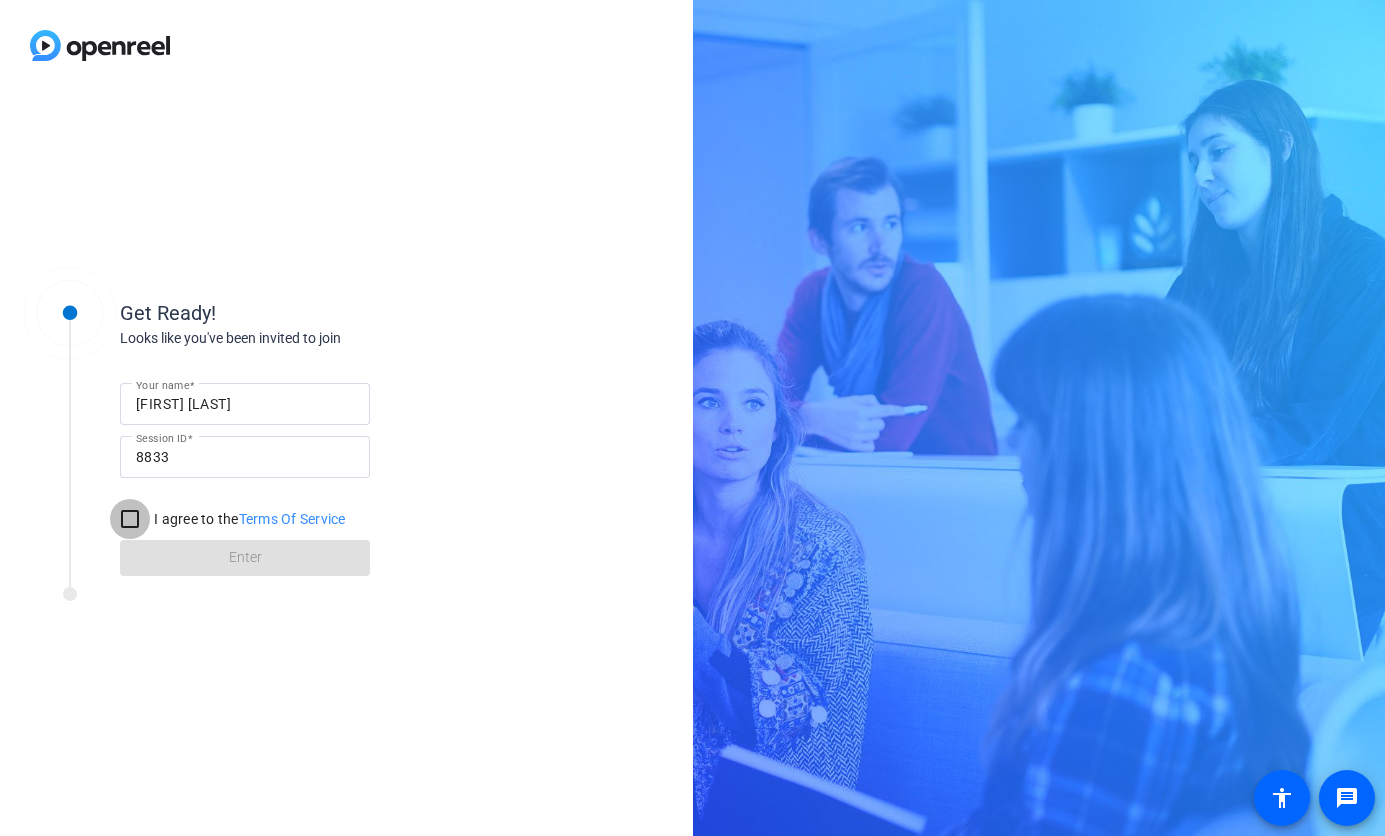click on "I agree to the  Terms Of Service" at bounding box center (130, 519) 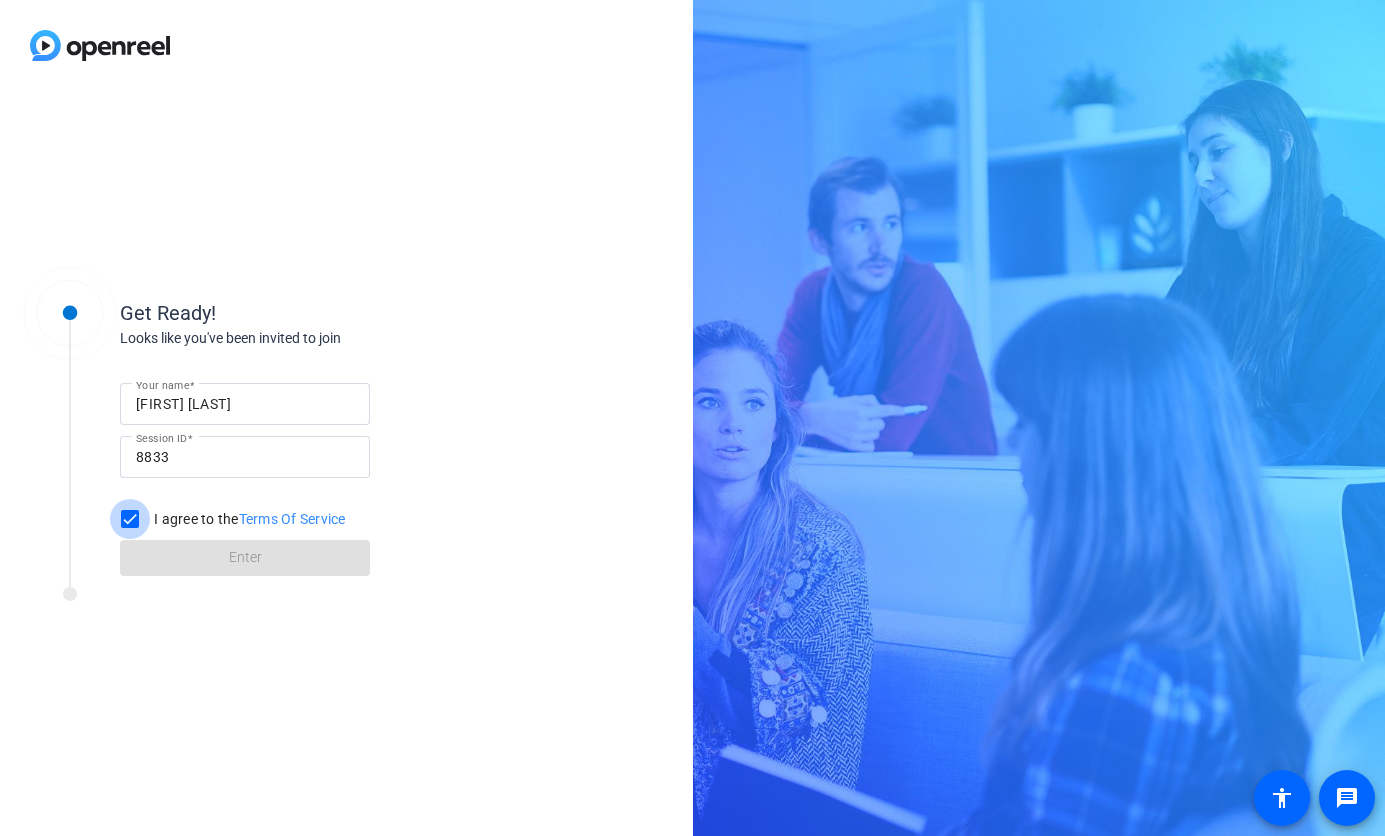 checkbox on "true" 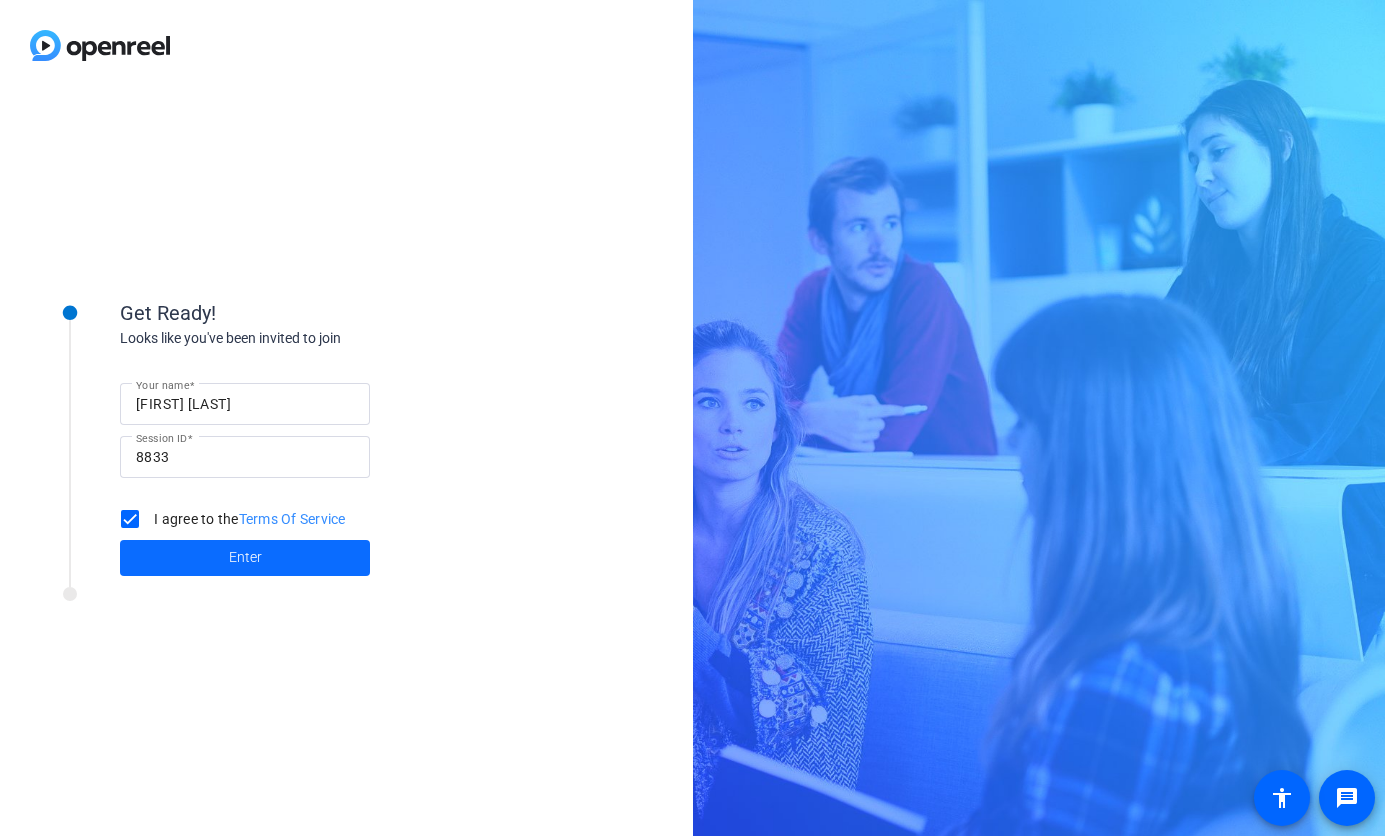 click 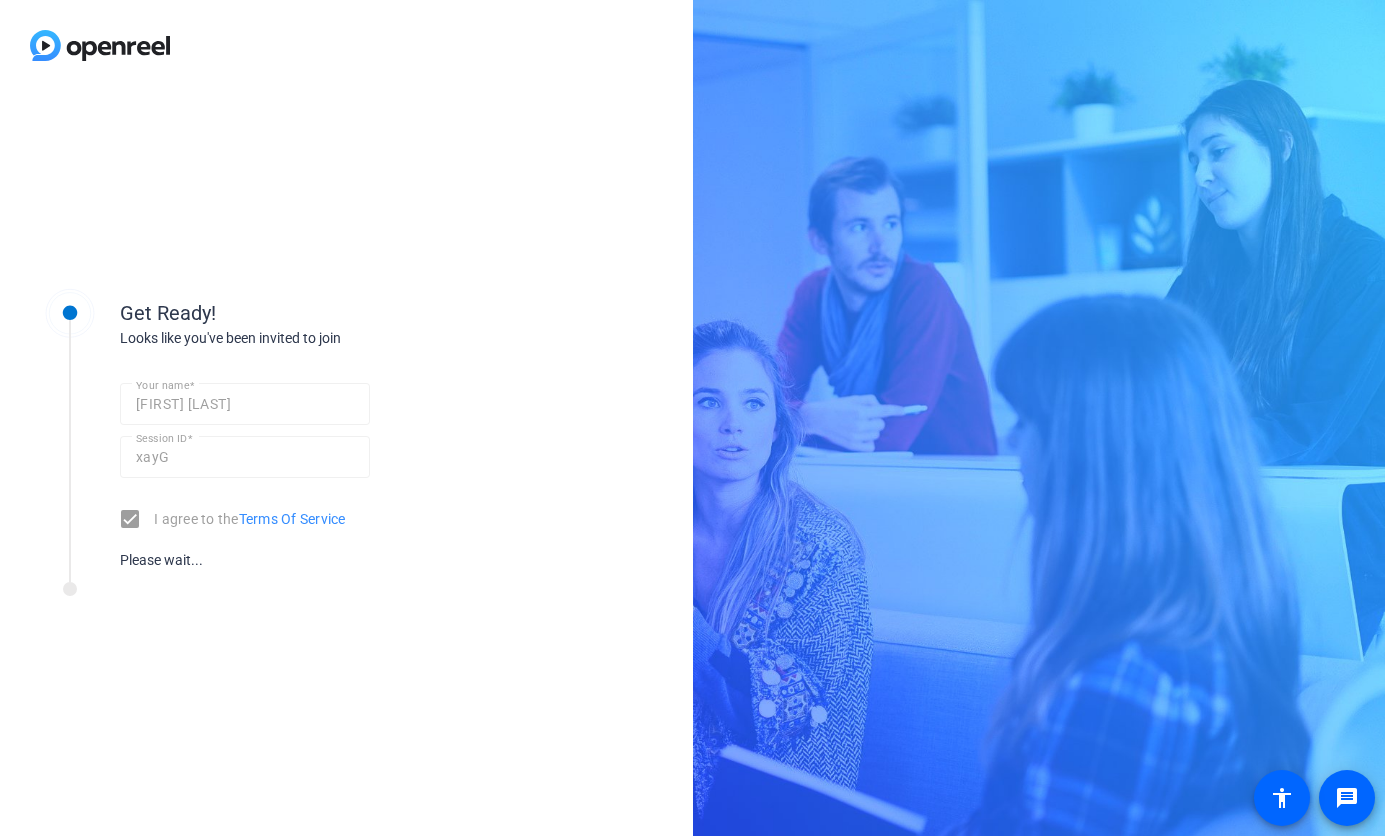 scroll, scrollTop: 0, scrollLeft: 0, axis: both 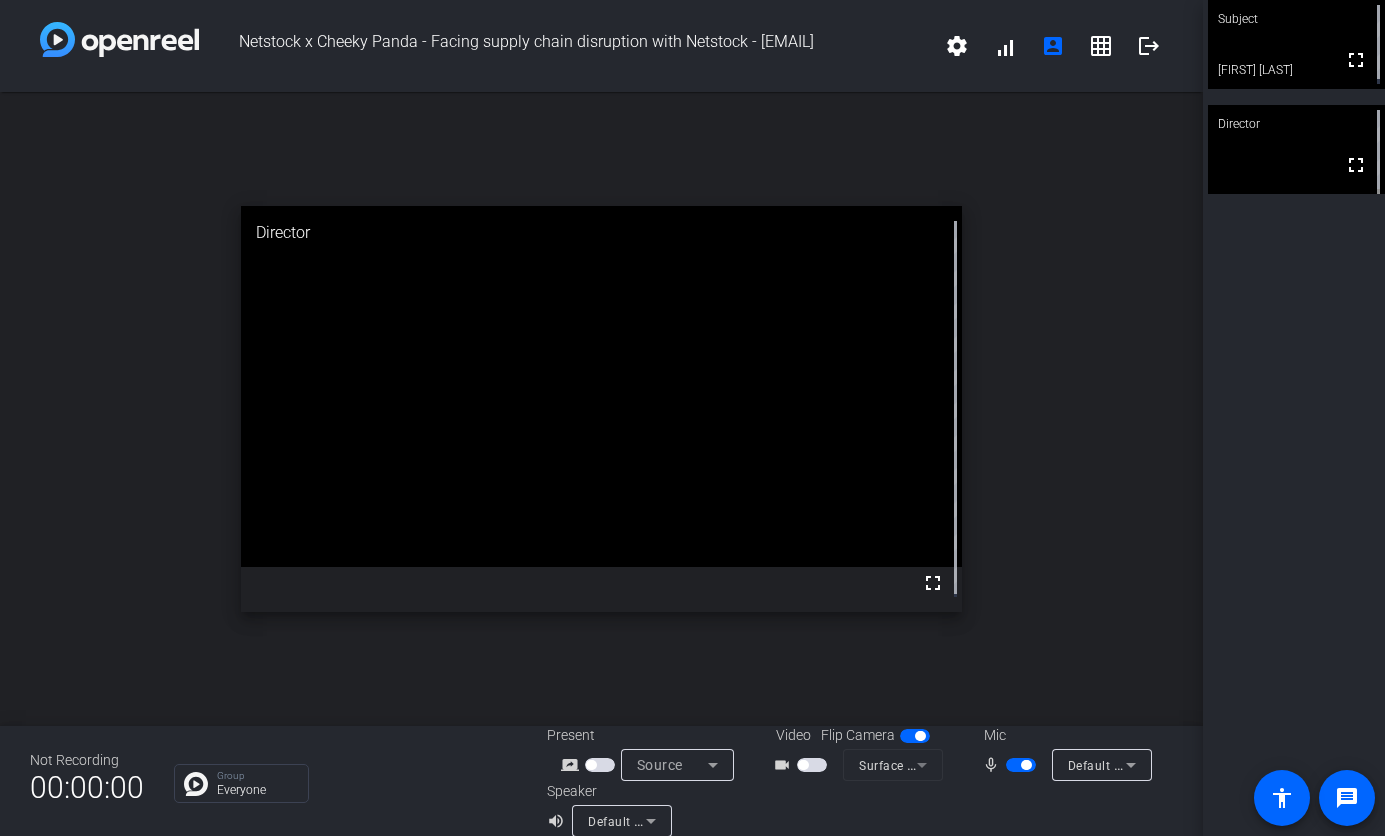 click at bounding box center (812, 765) 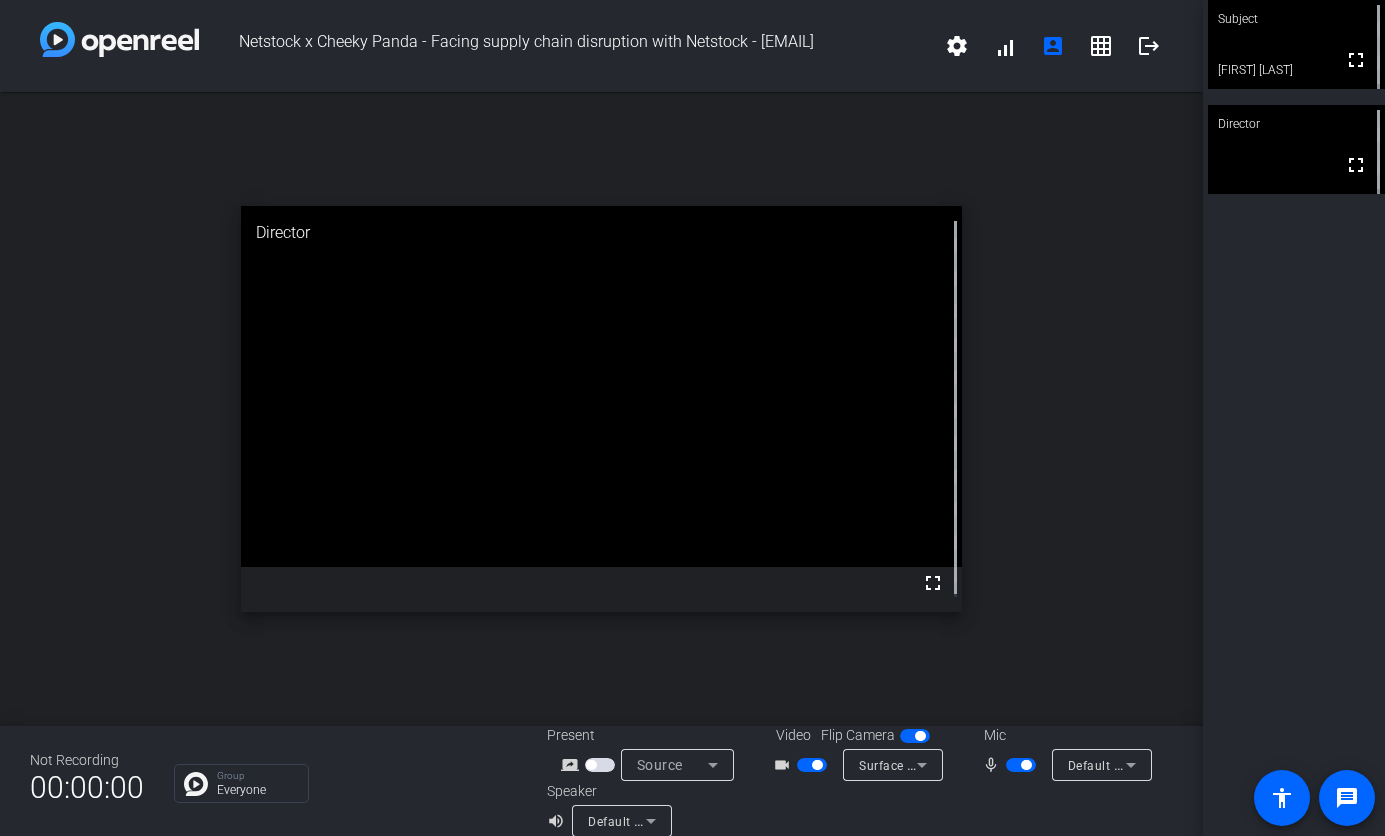 click 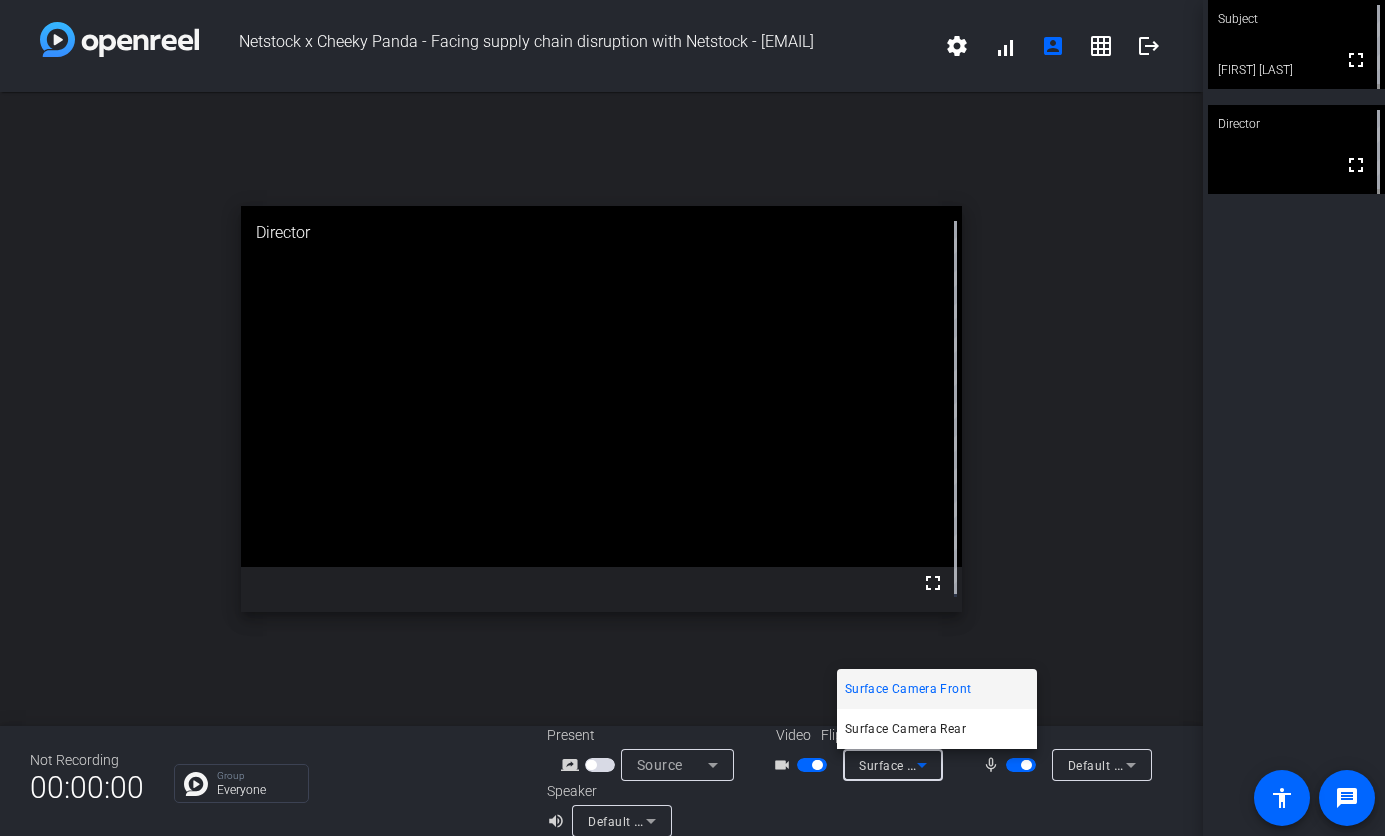 click at bounding box center (692, 418) 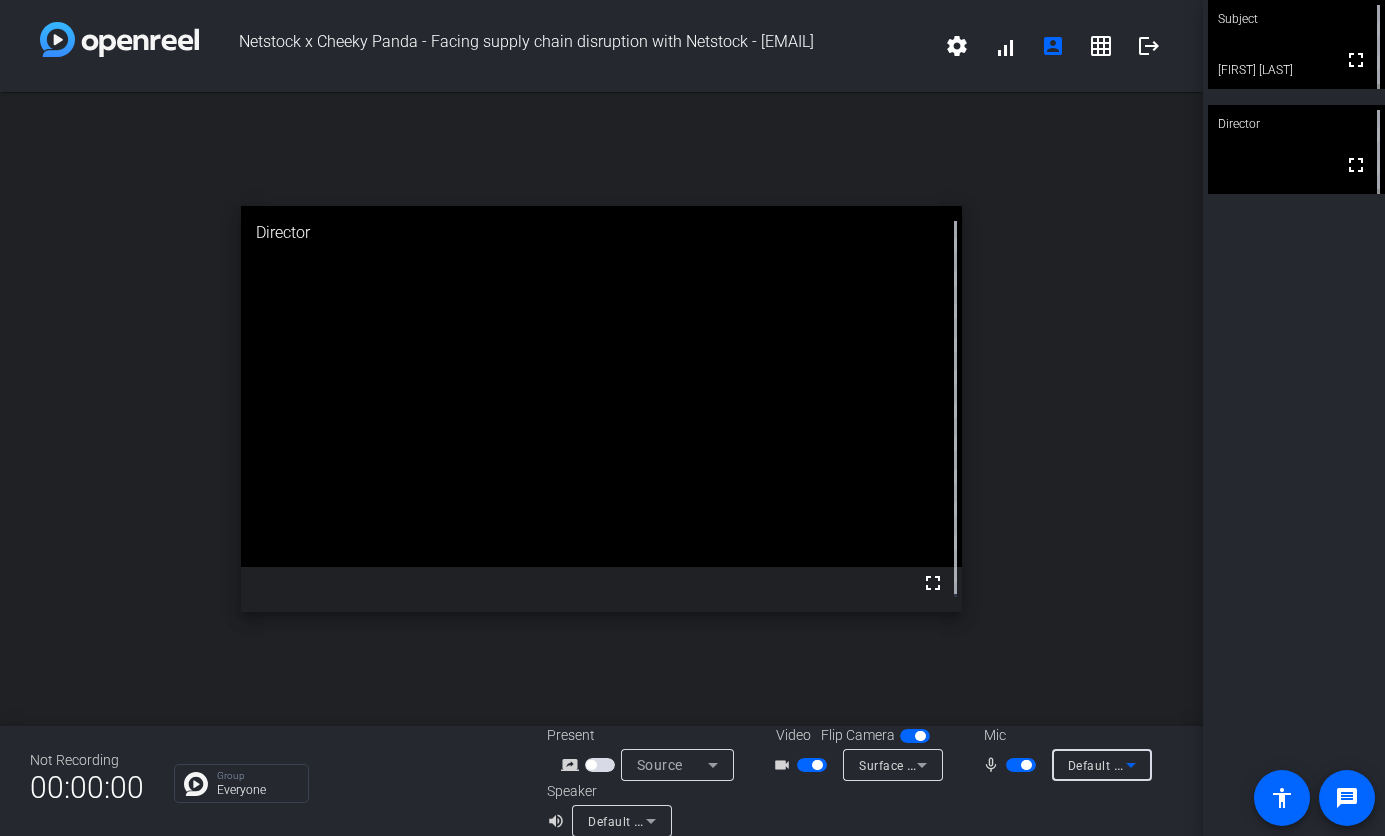 click 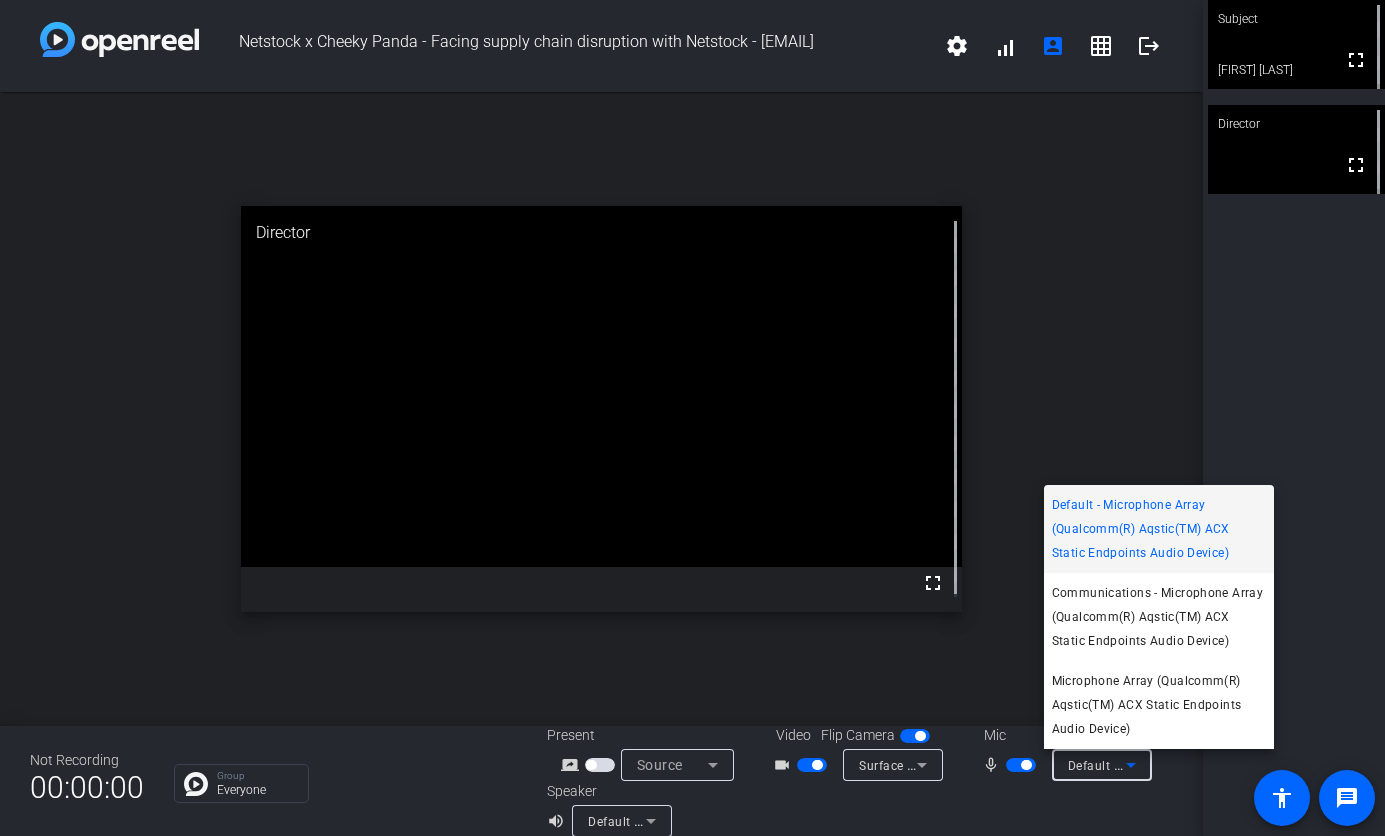click at bounding box center (692, 418) 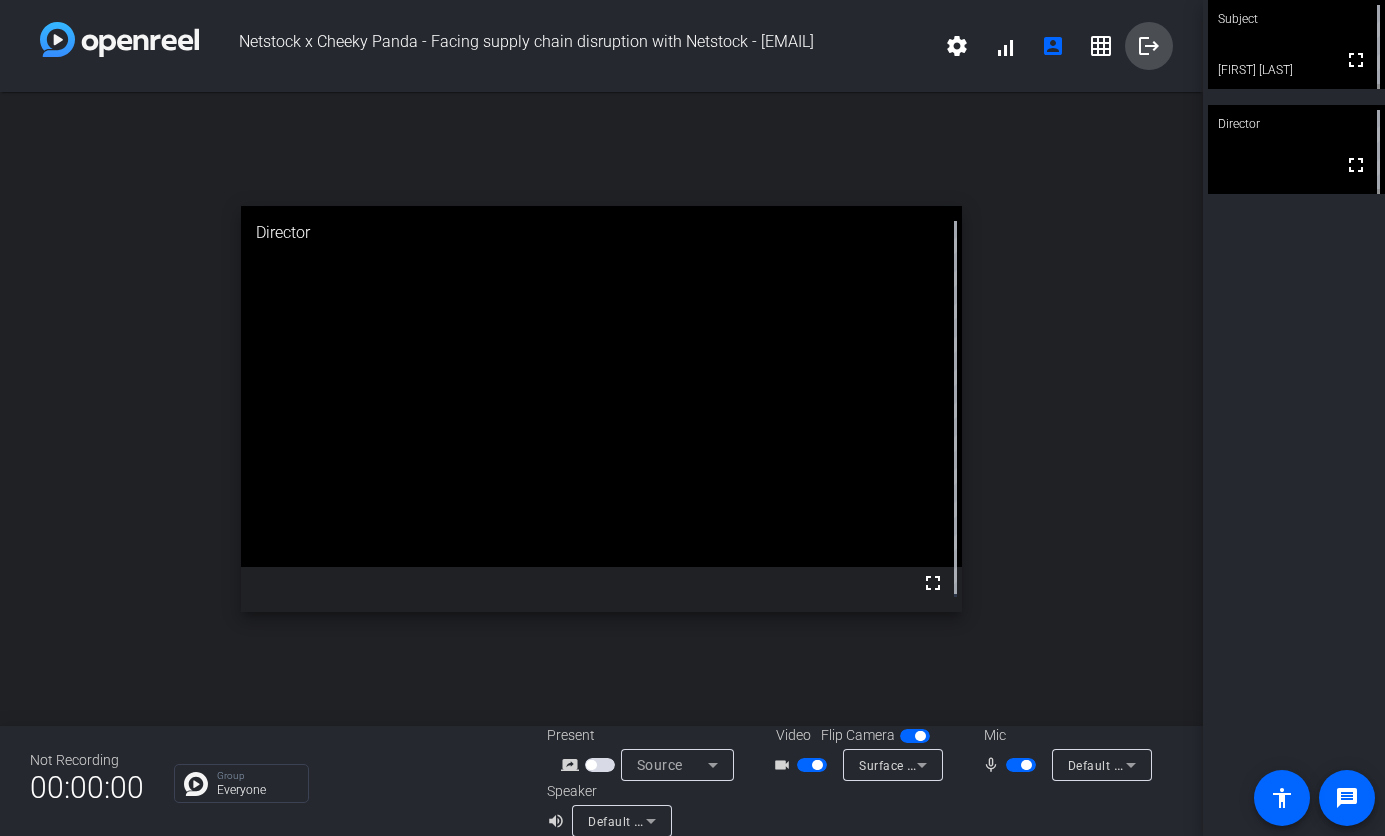 click on "logout" 